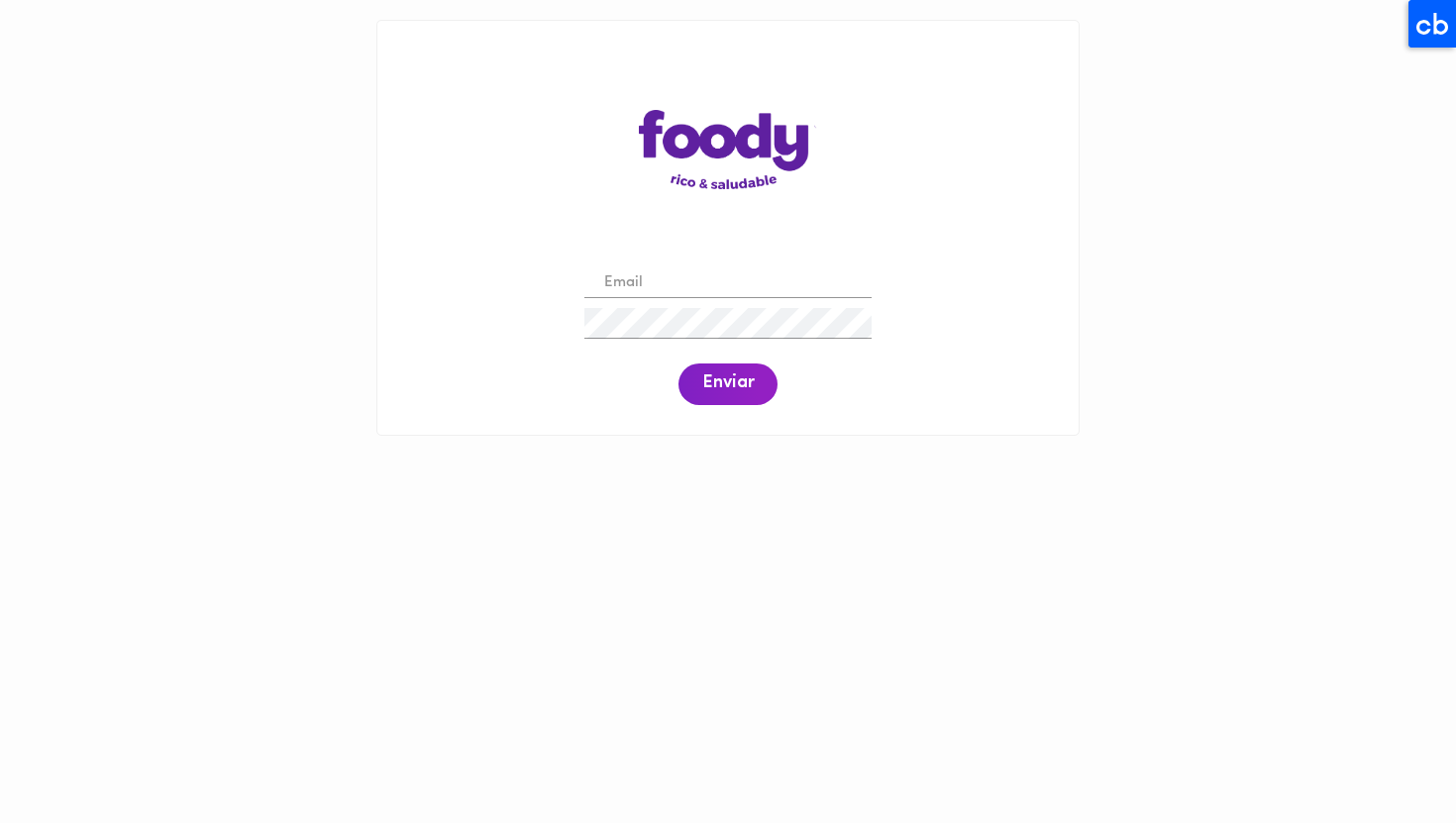 scroll, scrollTop: 0, scrollLeft: 0, axis: both 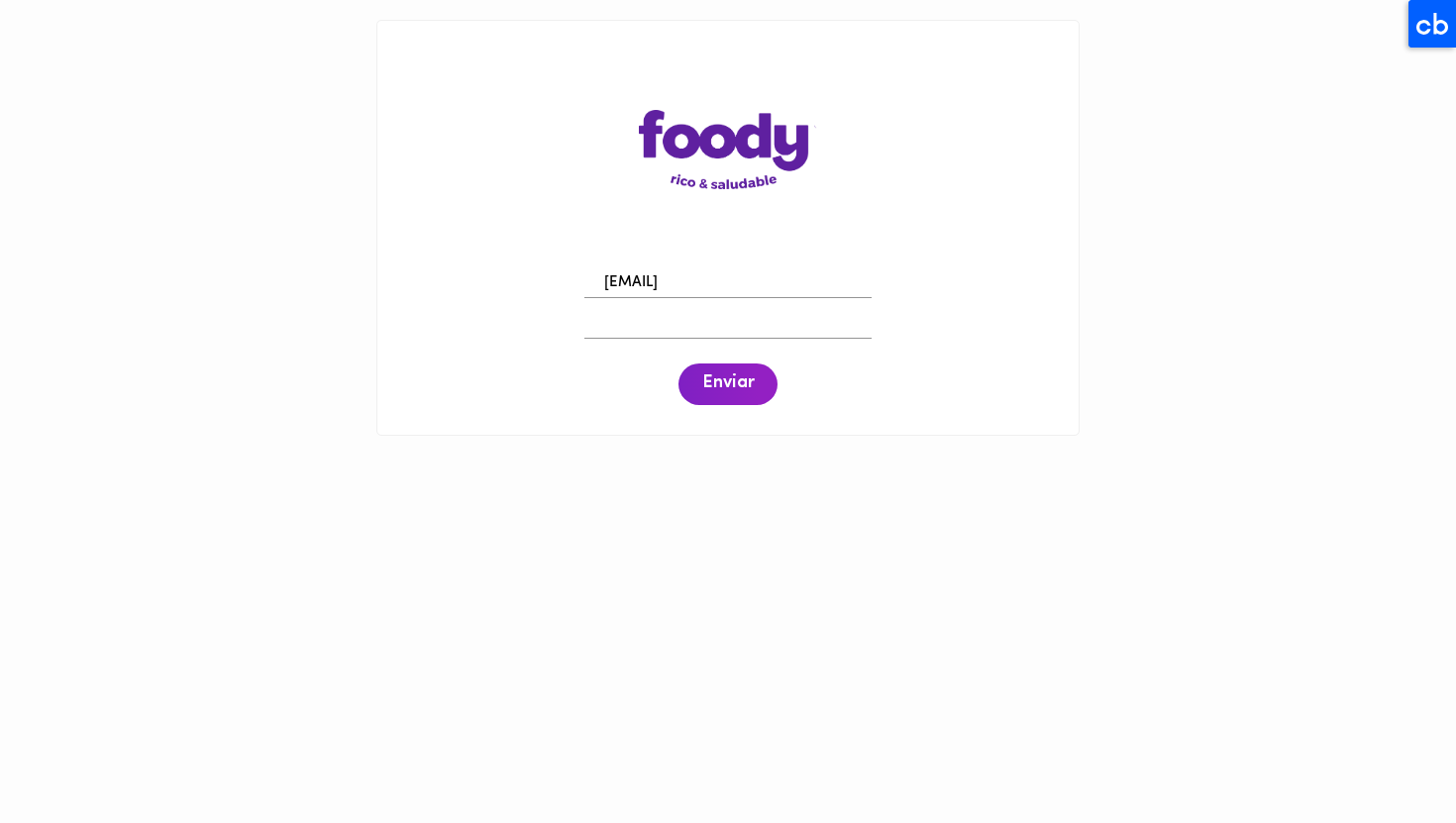 click on "[EMAIL]" at bounding box center (728, 283) 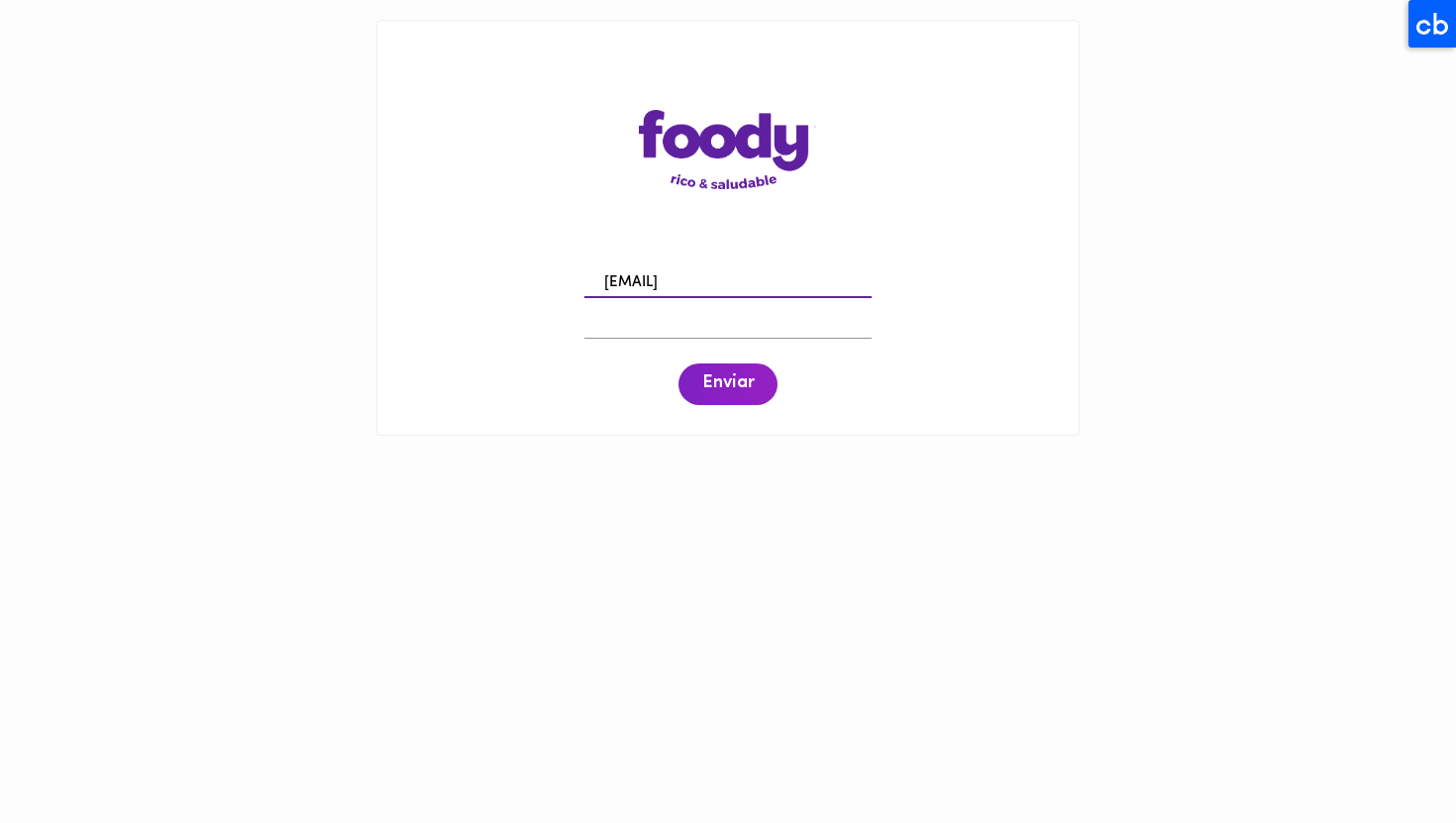 click on "[EMAIL]" at bounding box center [728, 283] 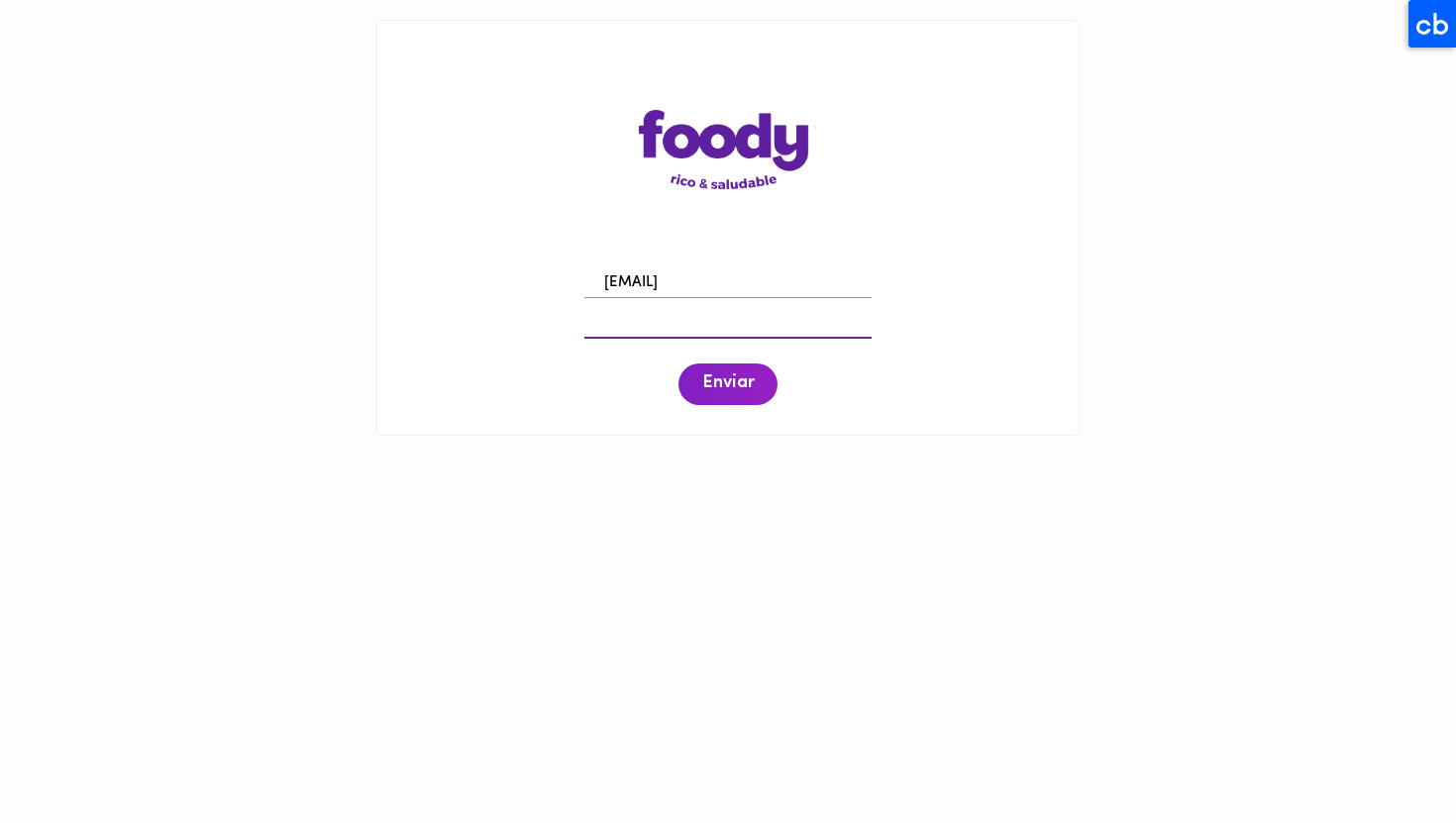 click on "[EMAIL] Enviar" at bounding box center [728, 334] 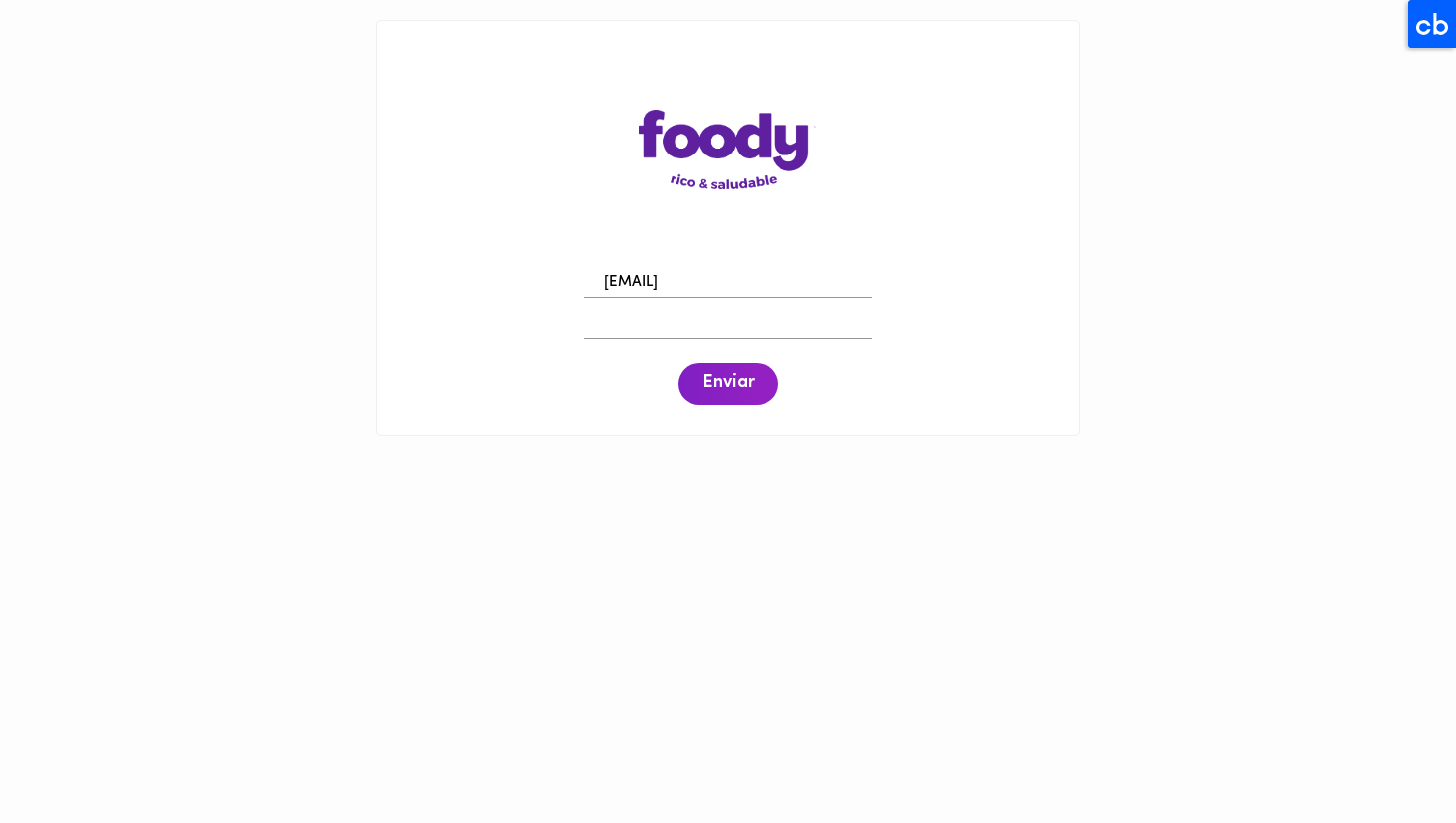 click on "Enviar" at bounding box center (728, 384) 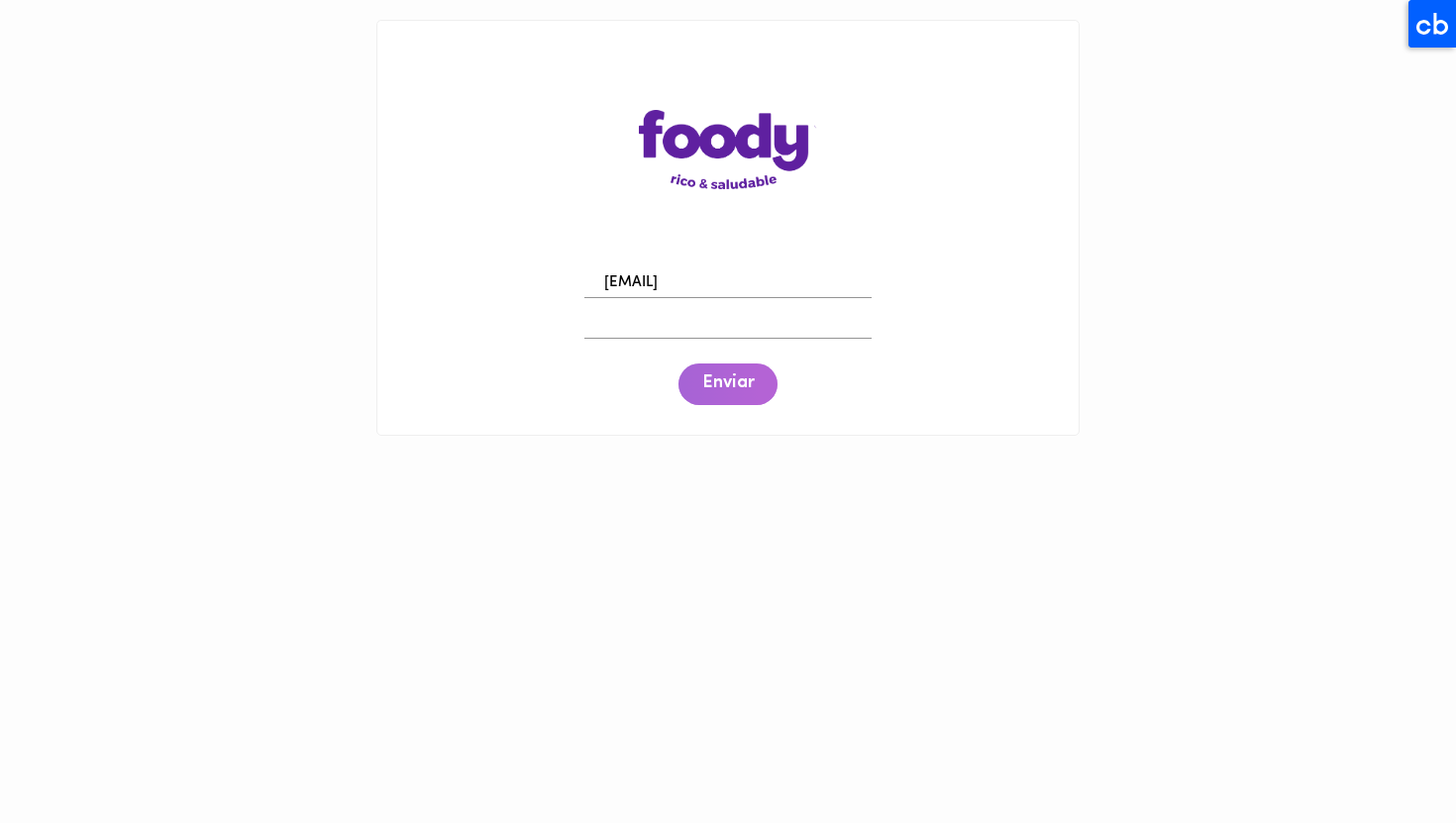 click on "Enviar" at bounding box center (728, 384) 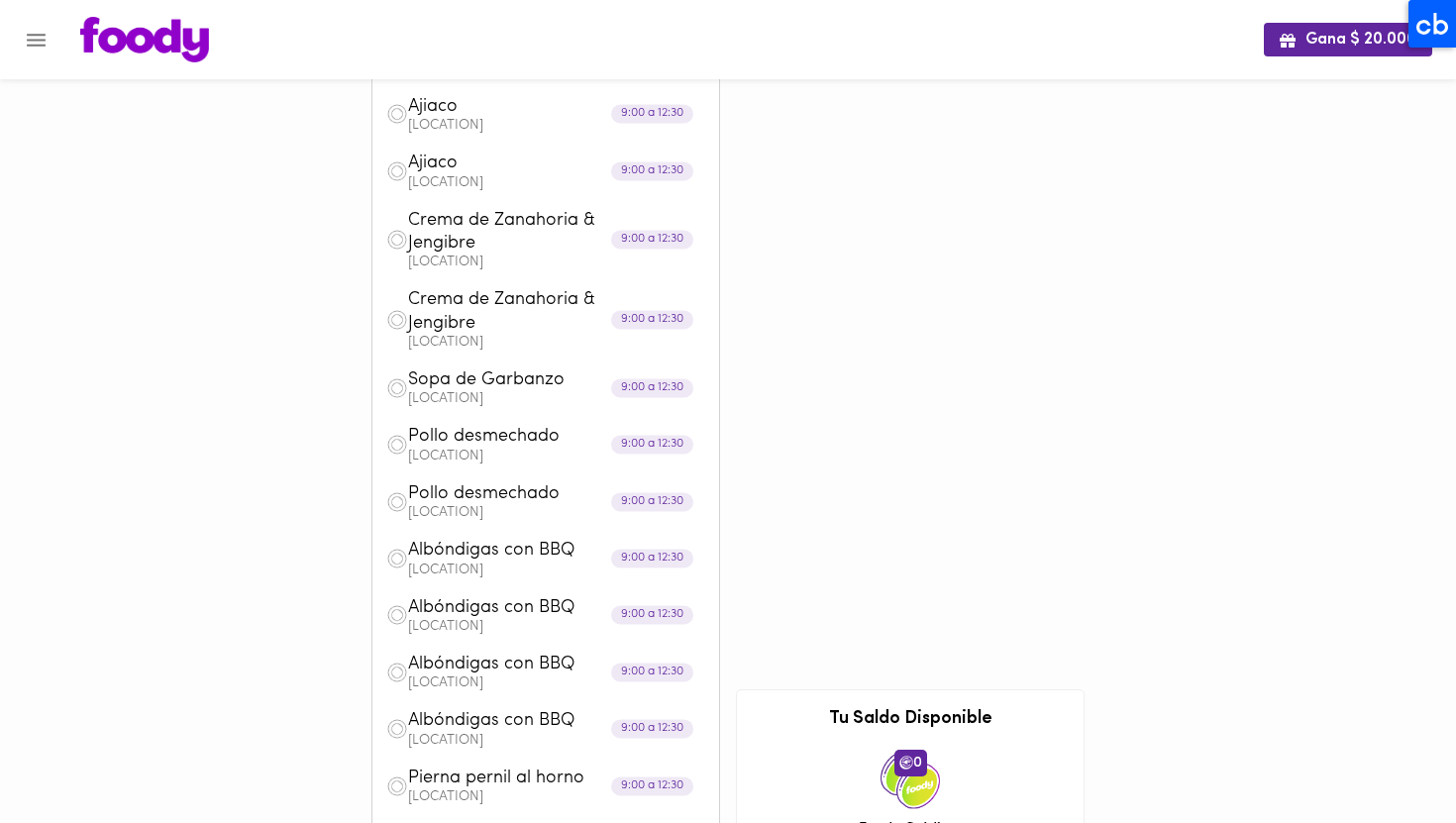 scroll, scrollTop: 0, scrollLeft: 0, axis: both 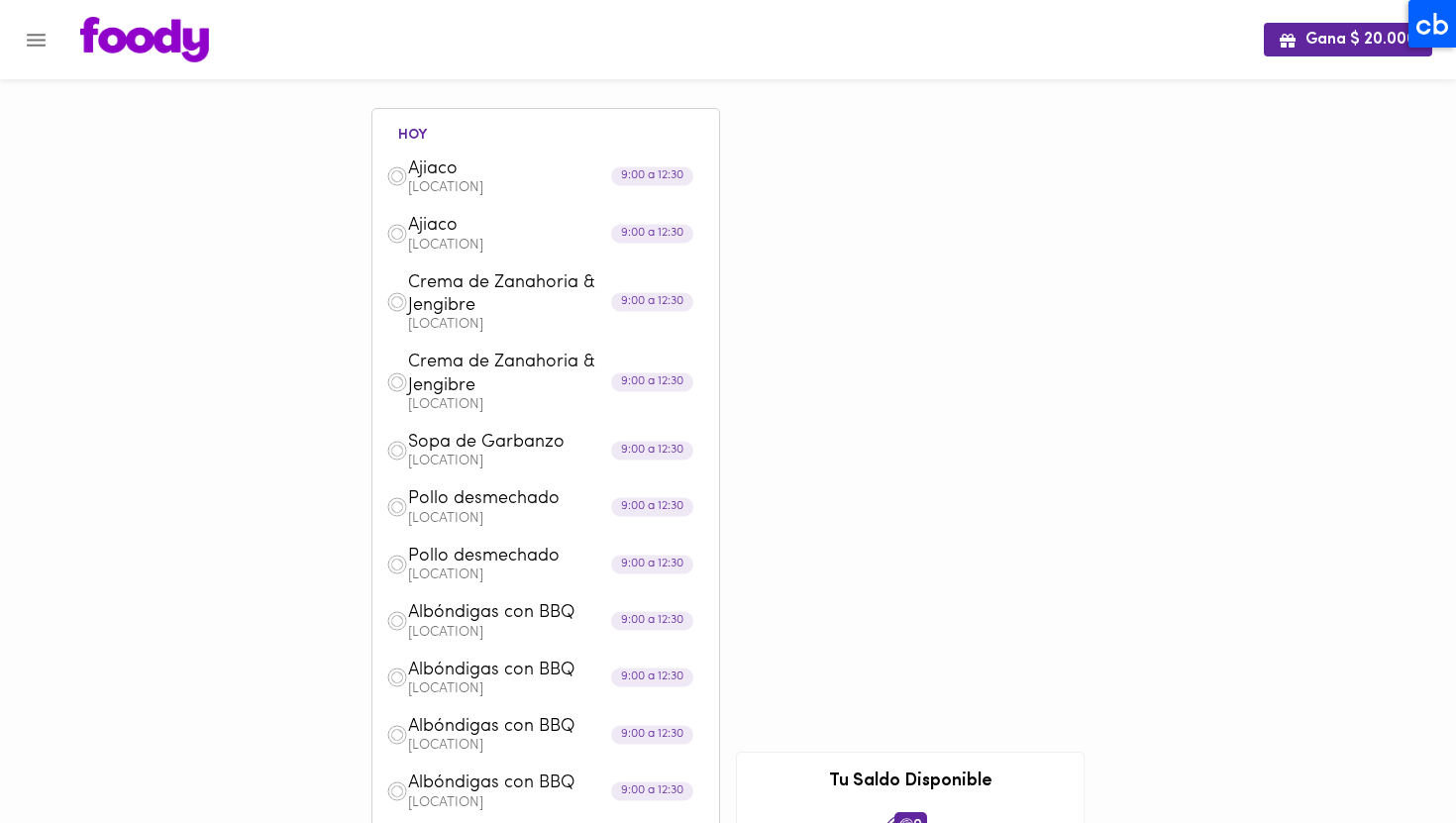 click 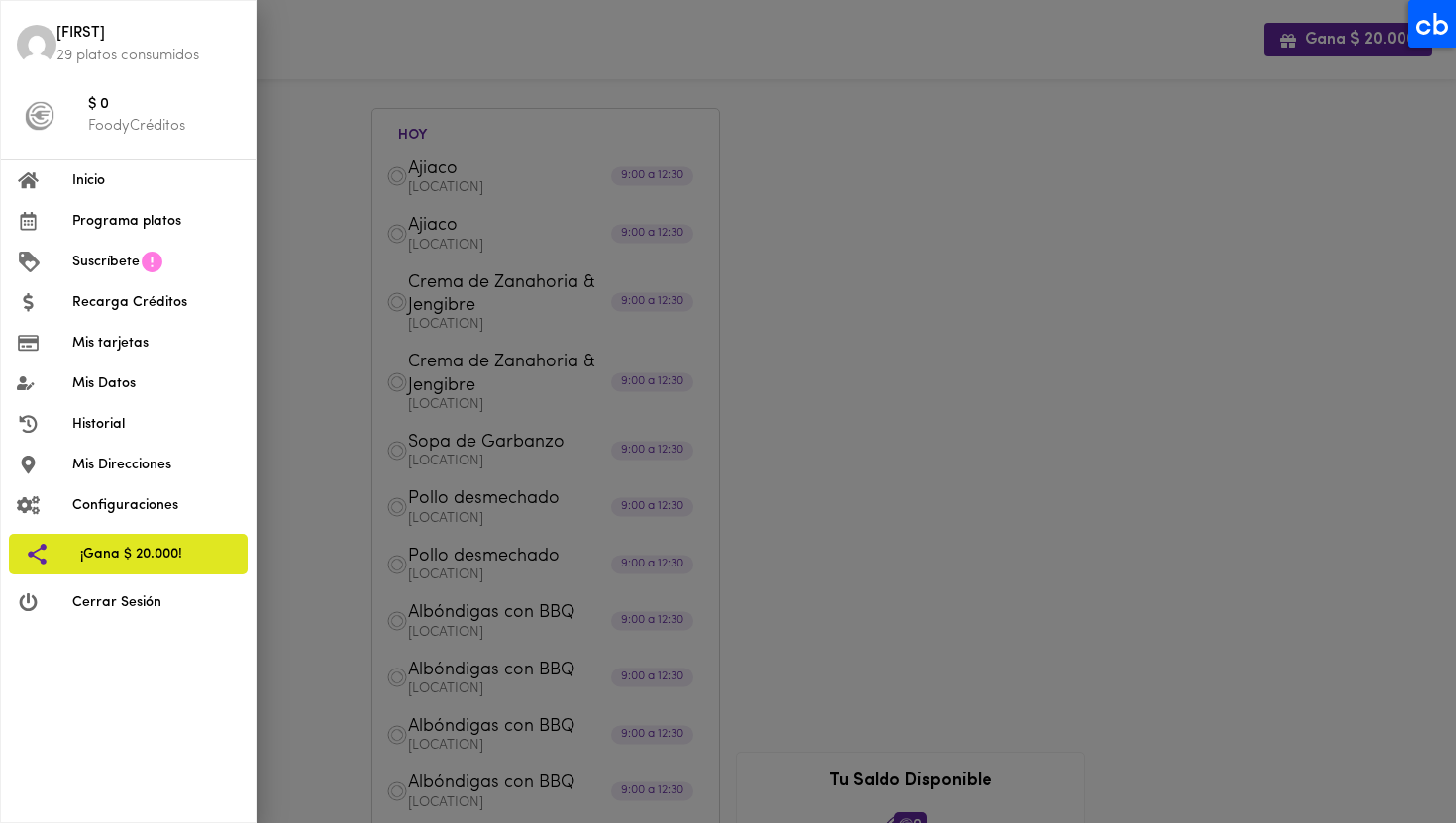 click on "Mis tarjetas" at bounding box center [128, 343] 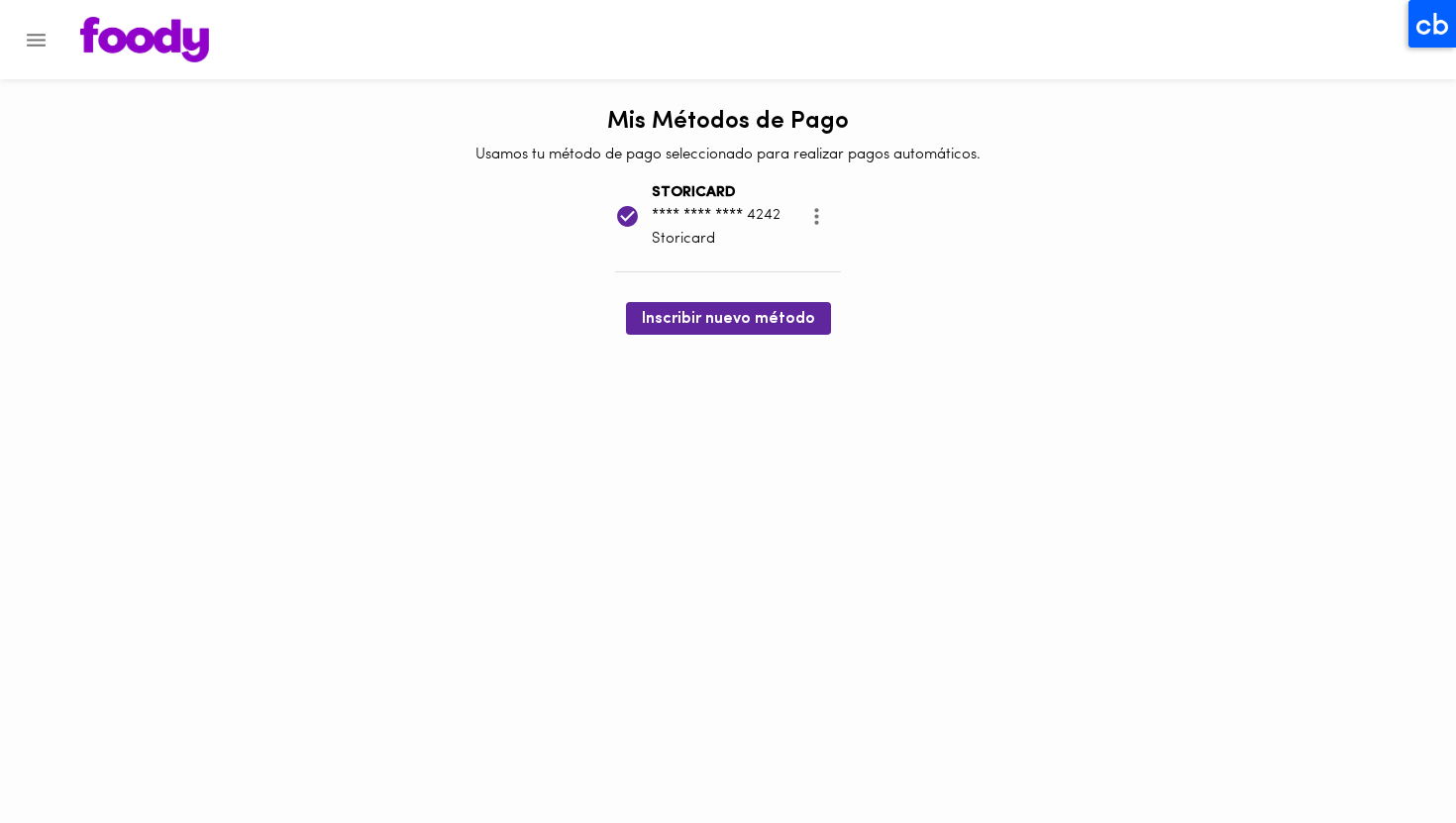 click 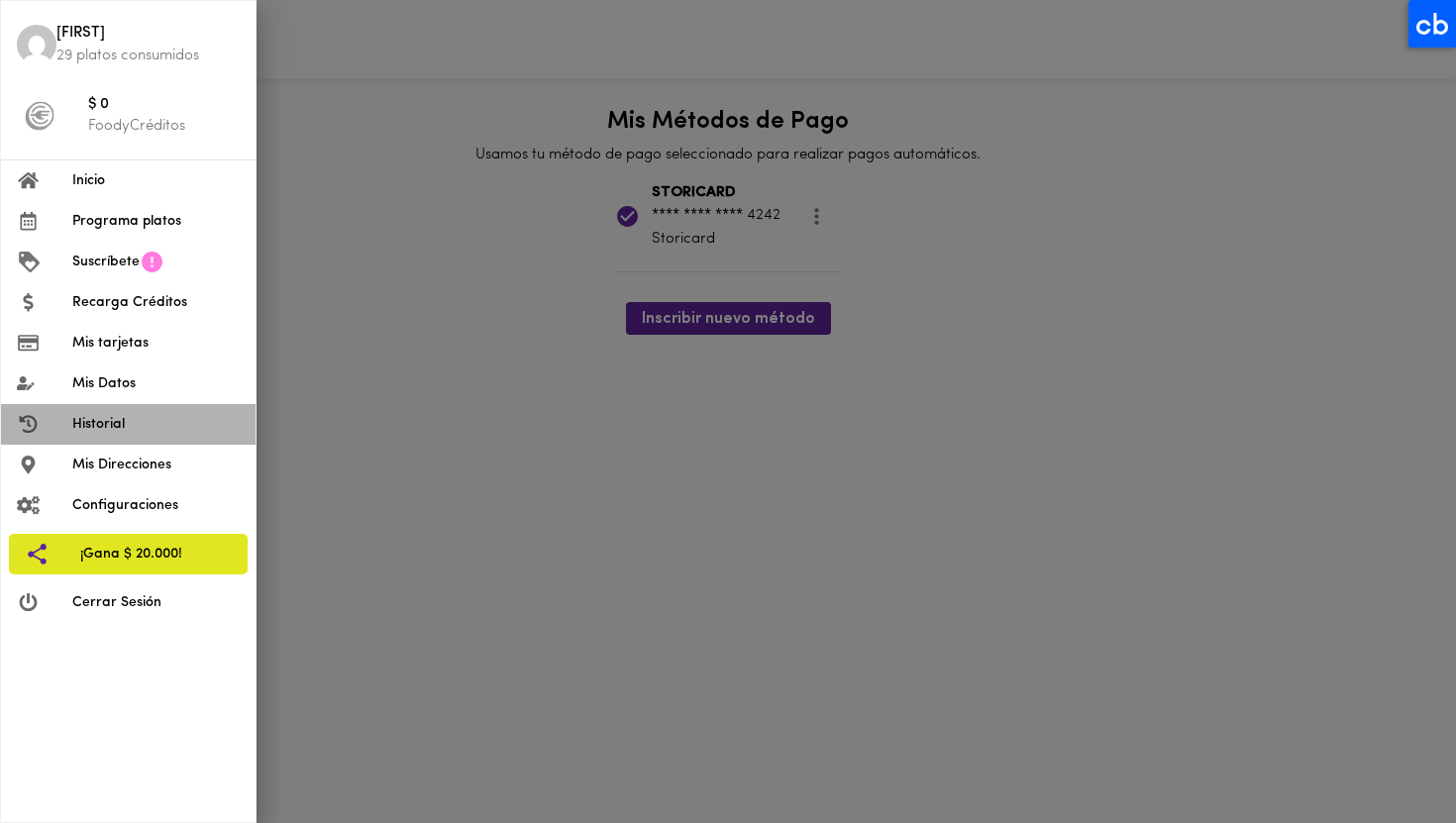 click on "Historial" at bounding box center [156, 424] 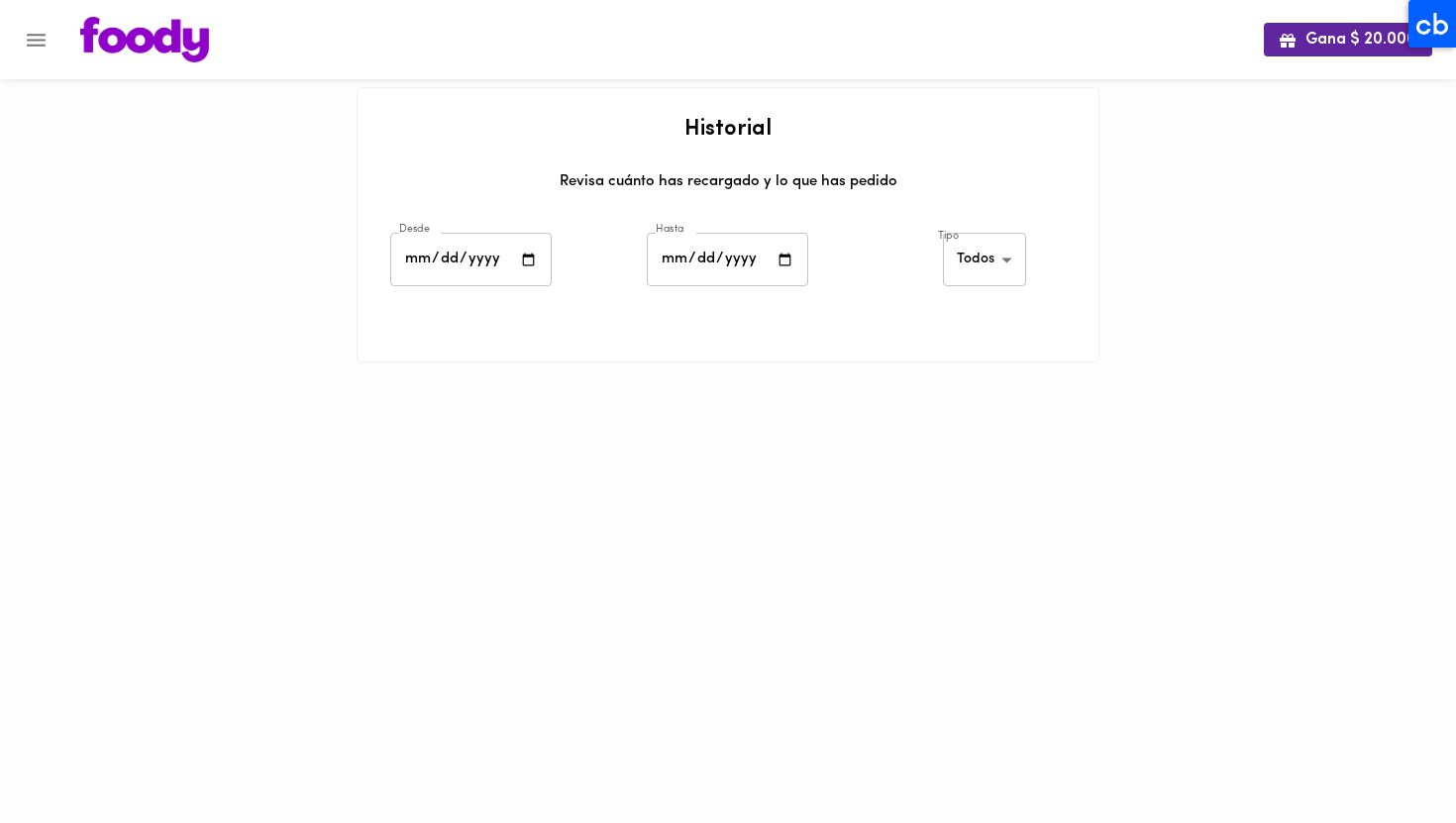 click at bounding box center (470, 259) 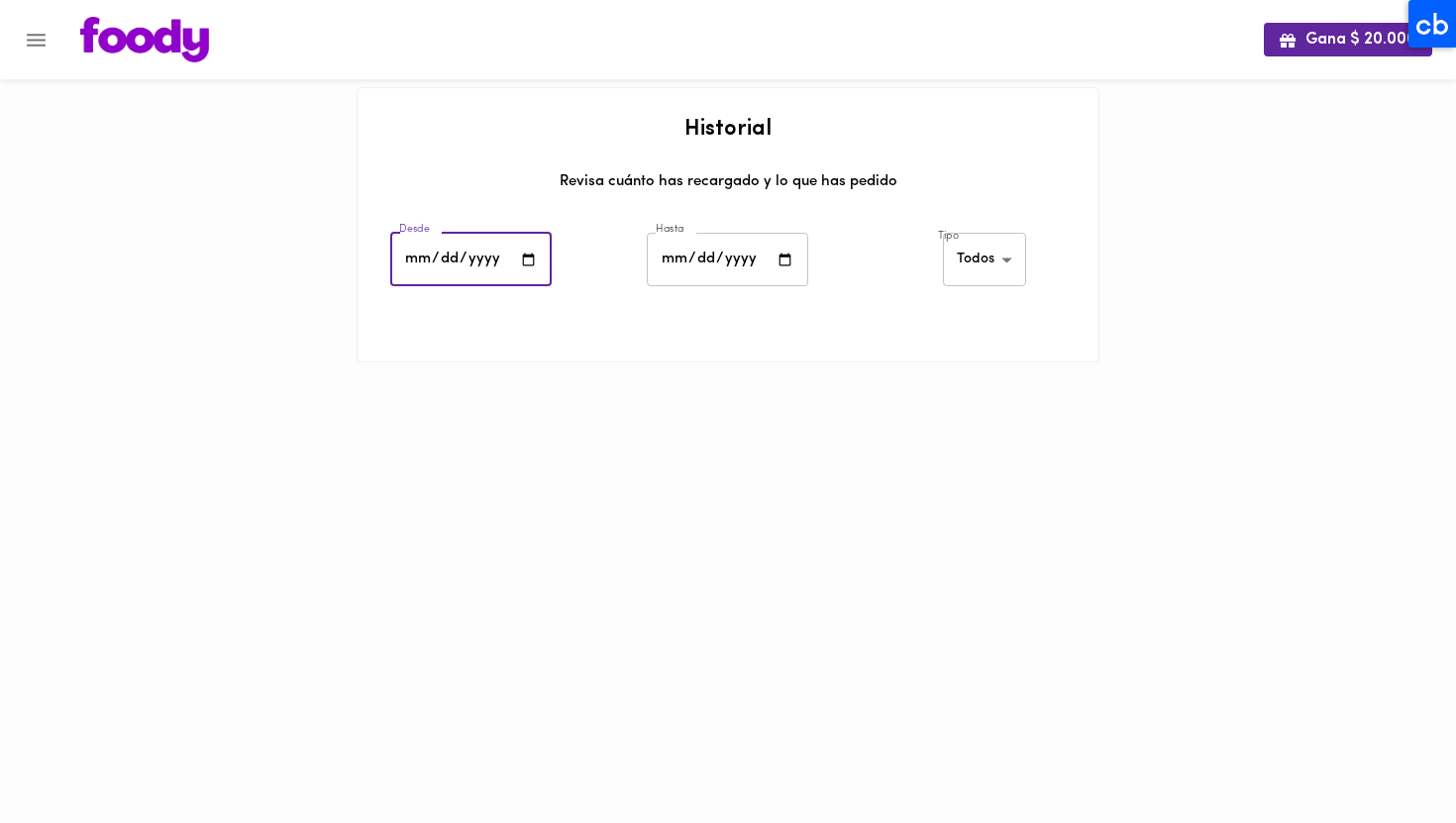 type on "2025-08-07" 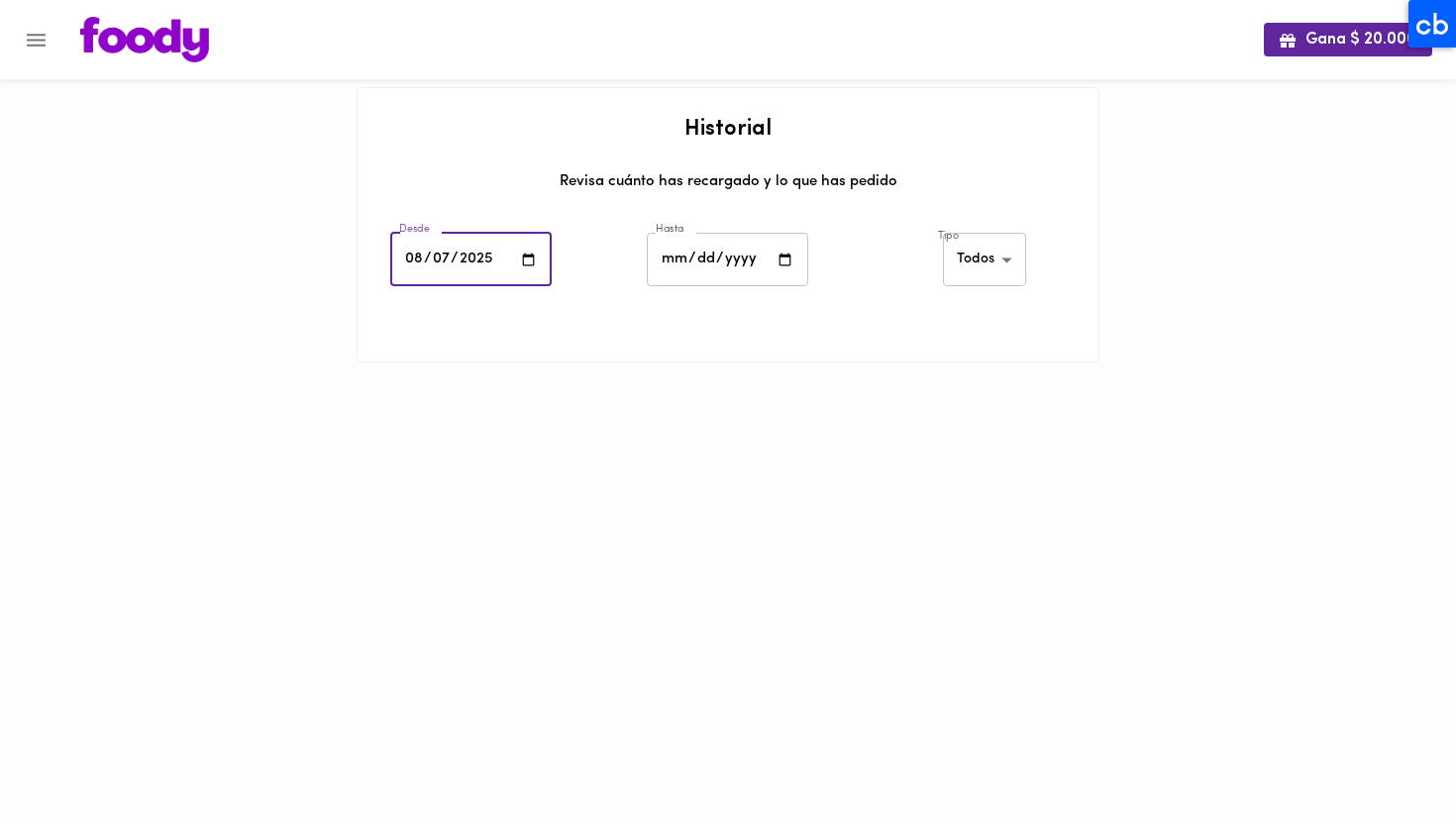 click at bounding box center (727, 259) 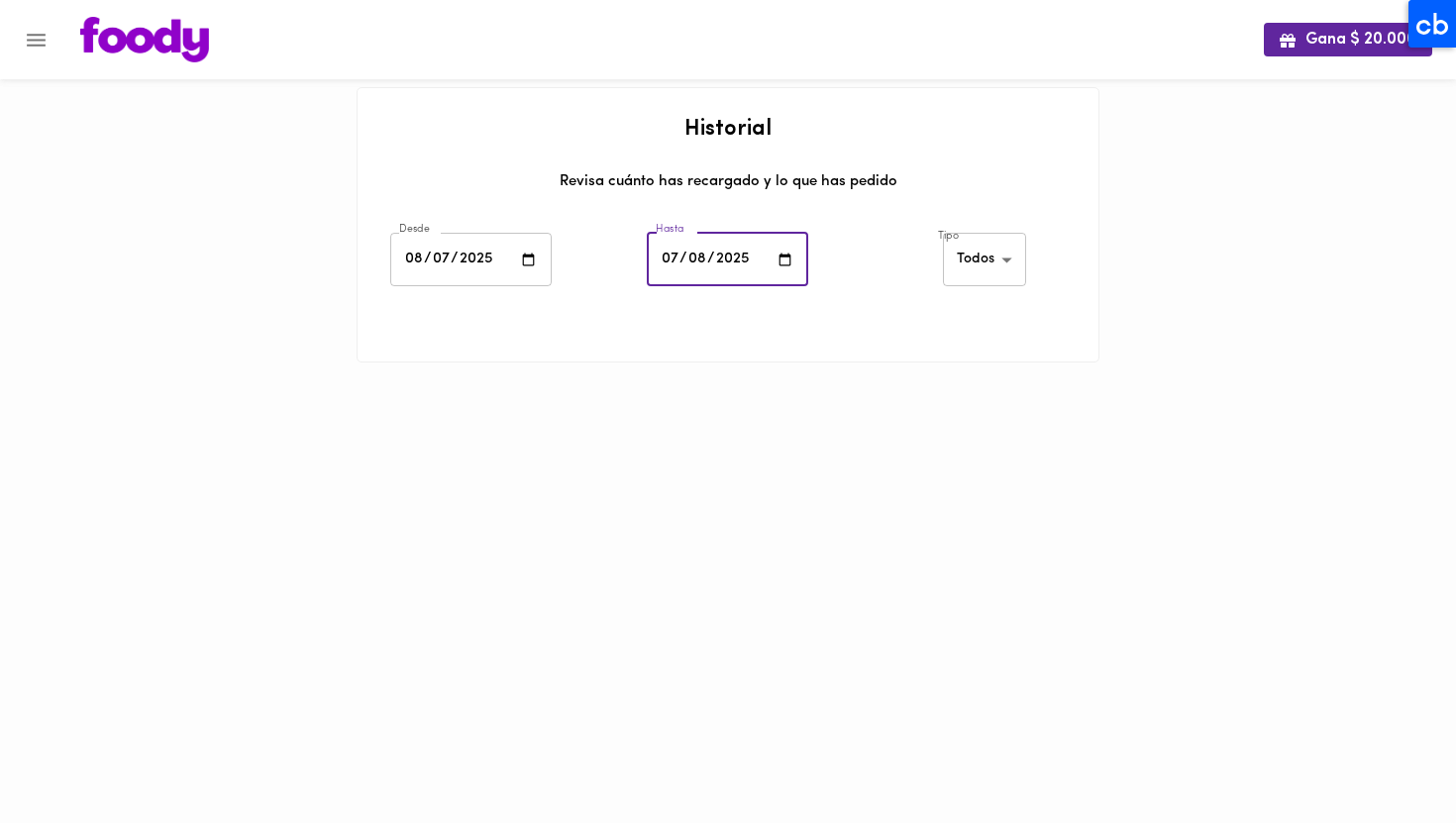 type on "2025-07-01" 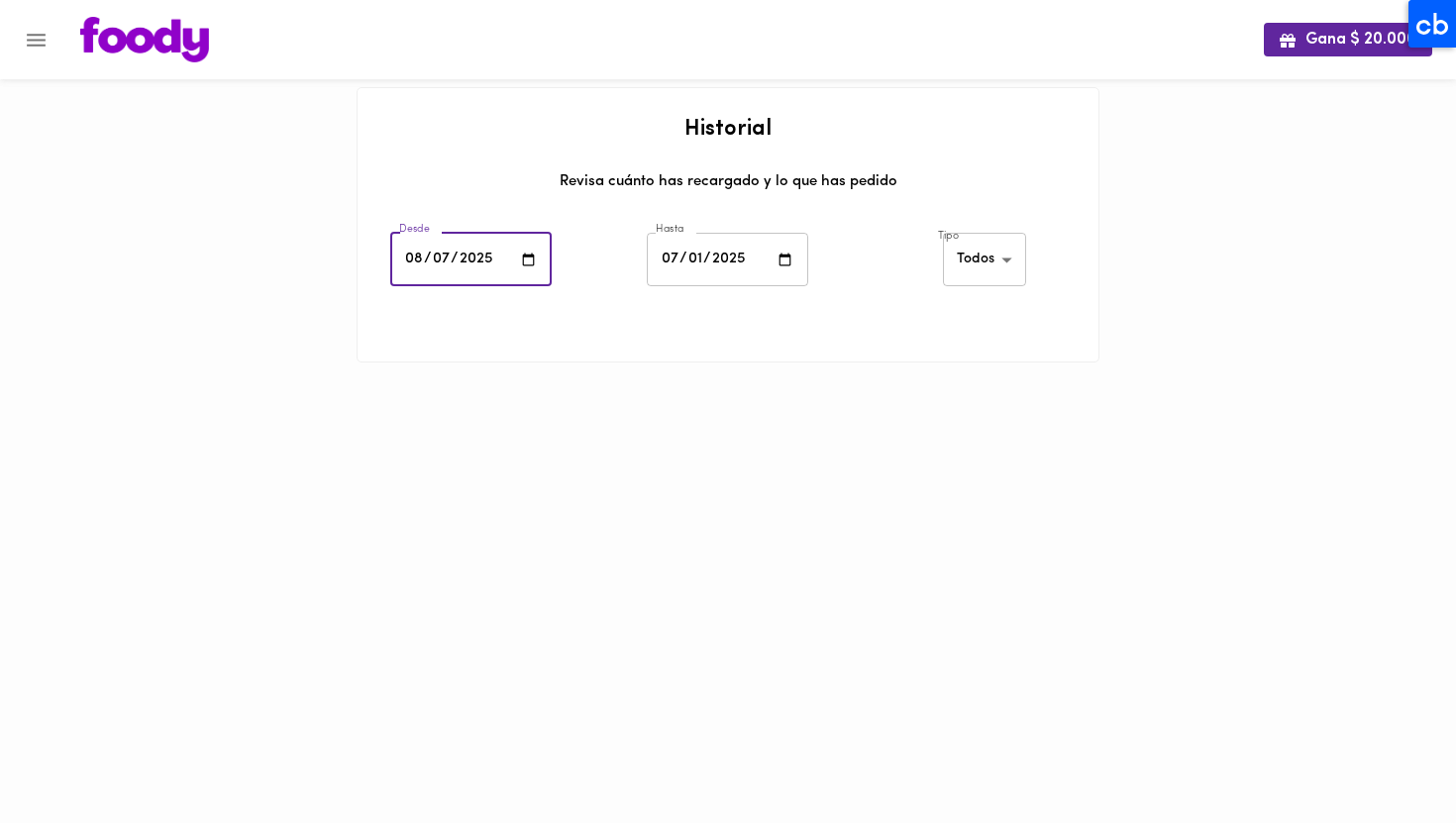 click on "2025-08-07" at bounding box center (470, 259) 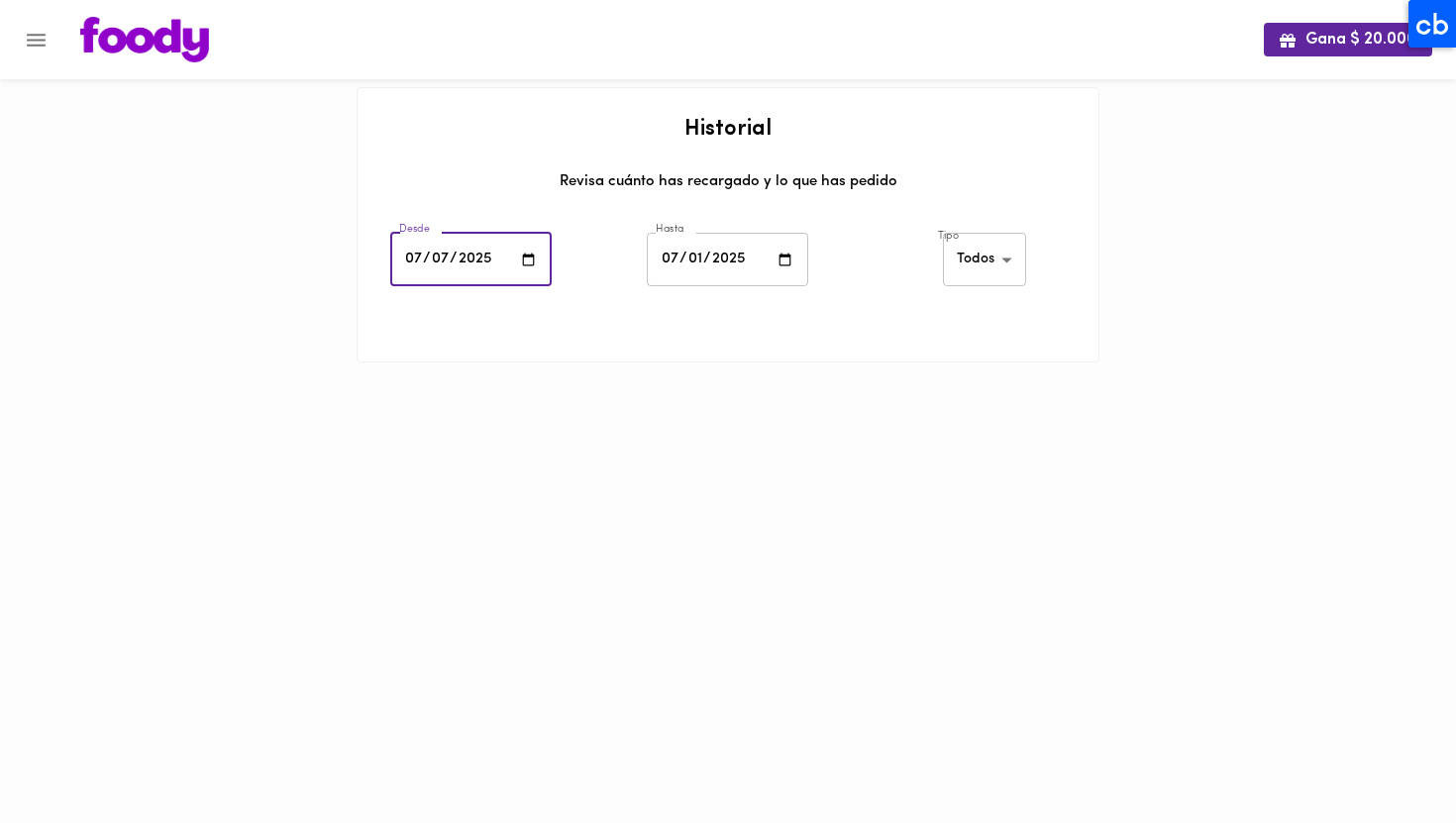 type on "2025-07-01" 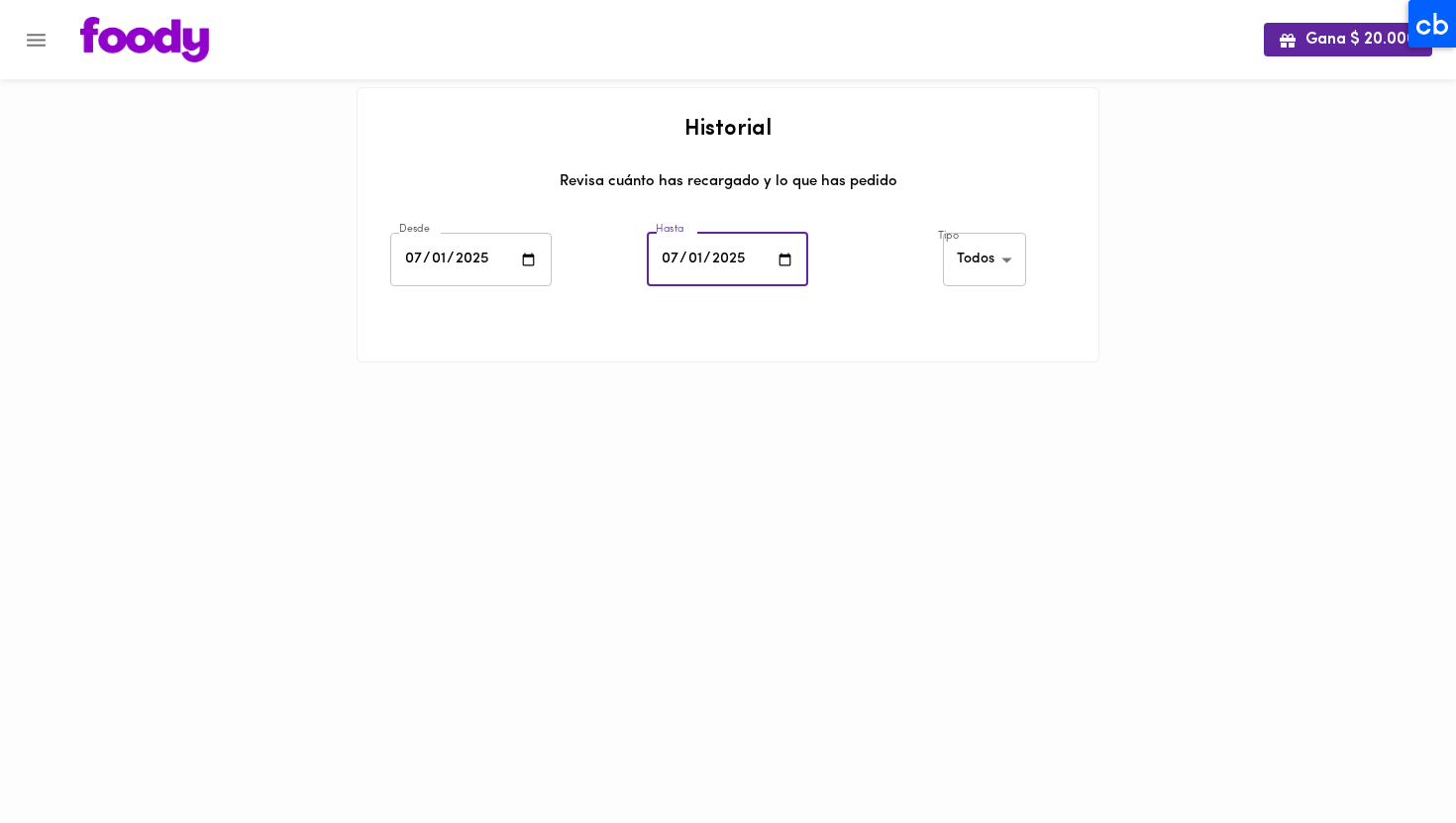 click on "2025-07-01" at bounding box center [727, 259] 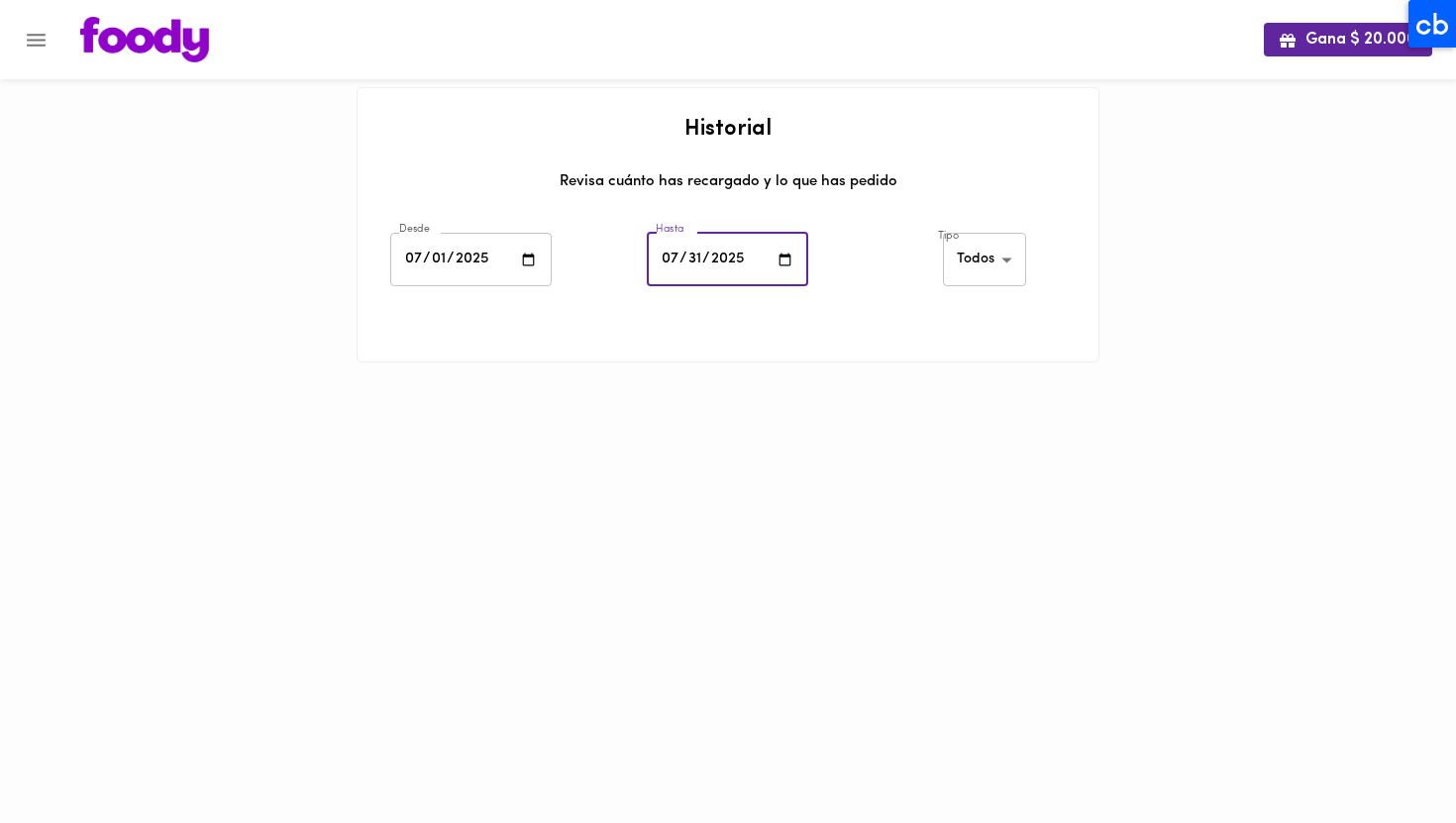 type on "2025-07-31" 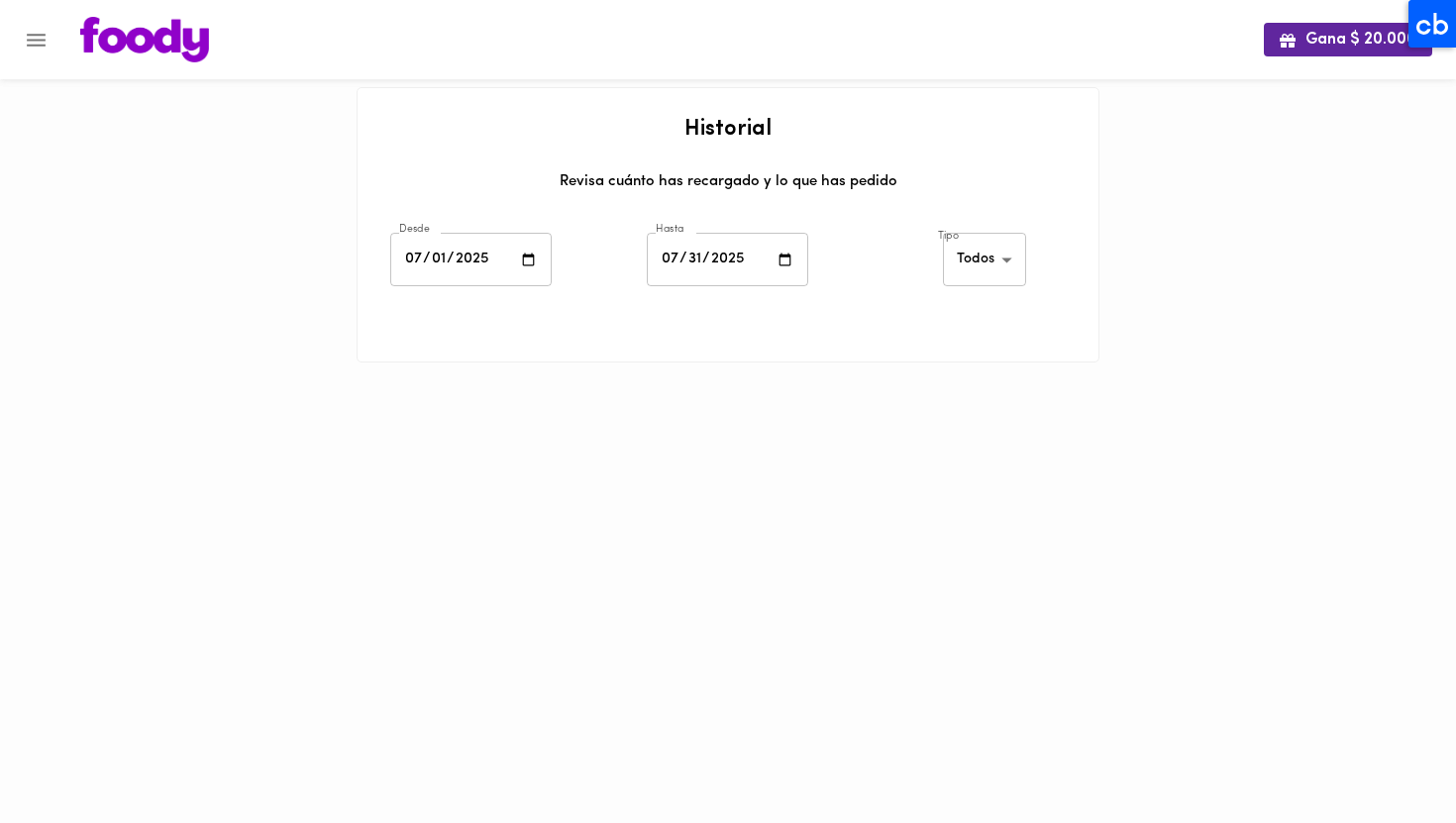 click on "Tipo Todos all ​" at bounding box center [985, 262] 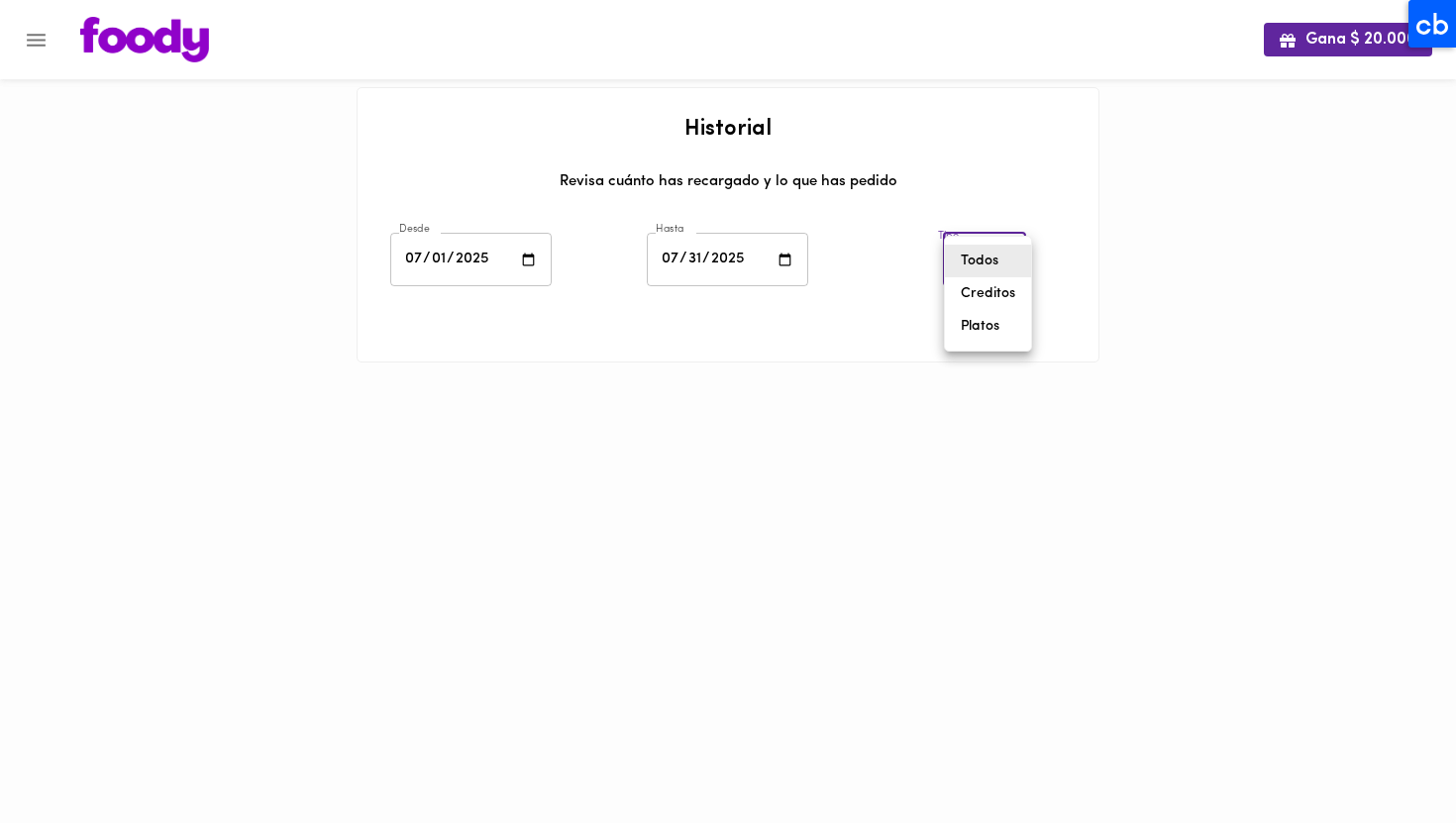 click on "Todos" at bounding box center (988, 260) 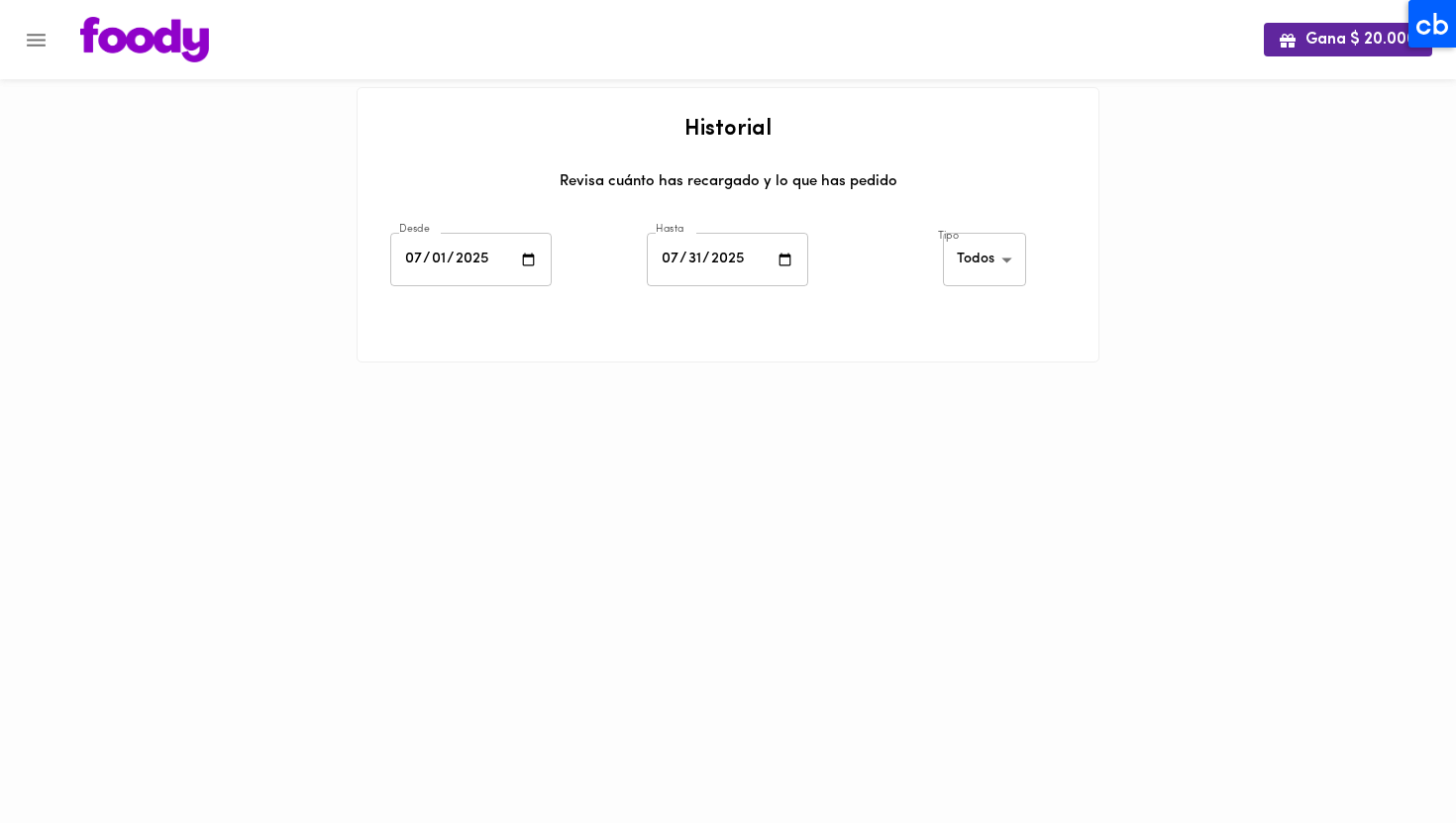 click at bounding box center [728, 321] 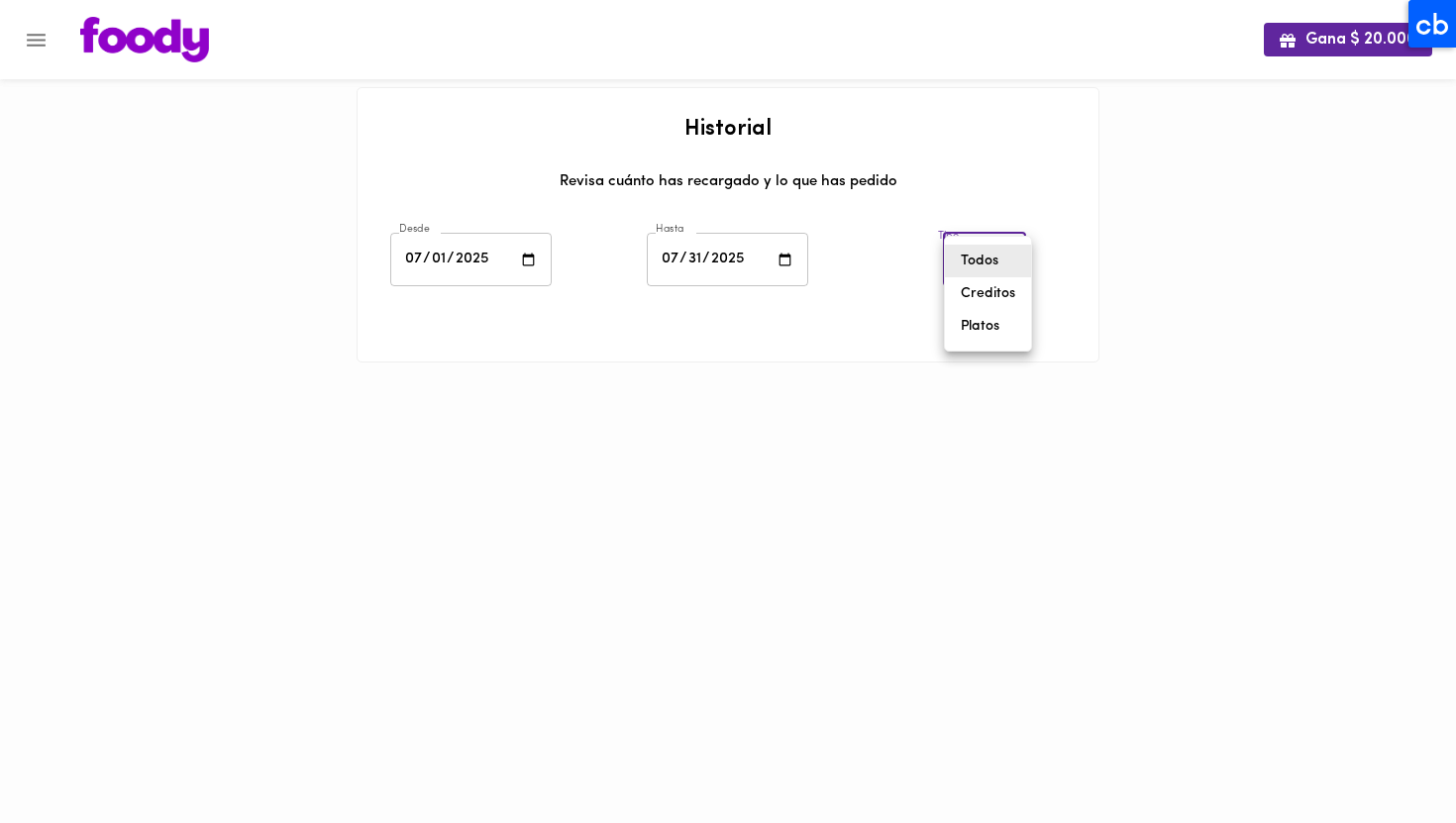 click on "Platos" at bounding box center [988, 326] 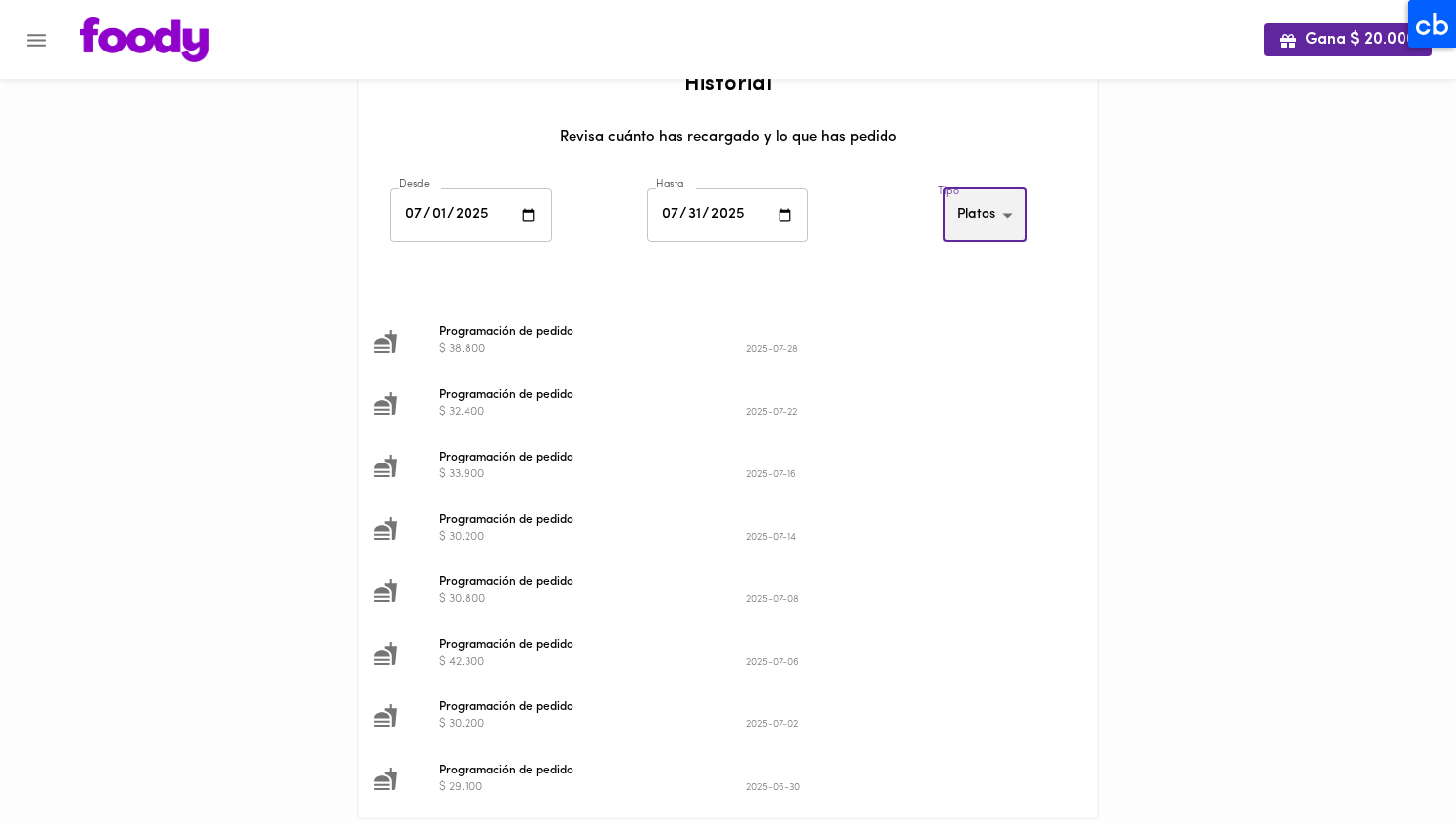 scroll, scrollTop: 50, scrollLeft: 0, axis: vertical 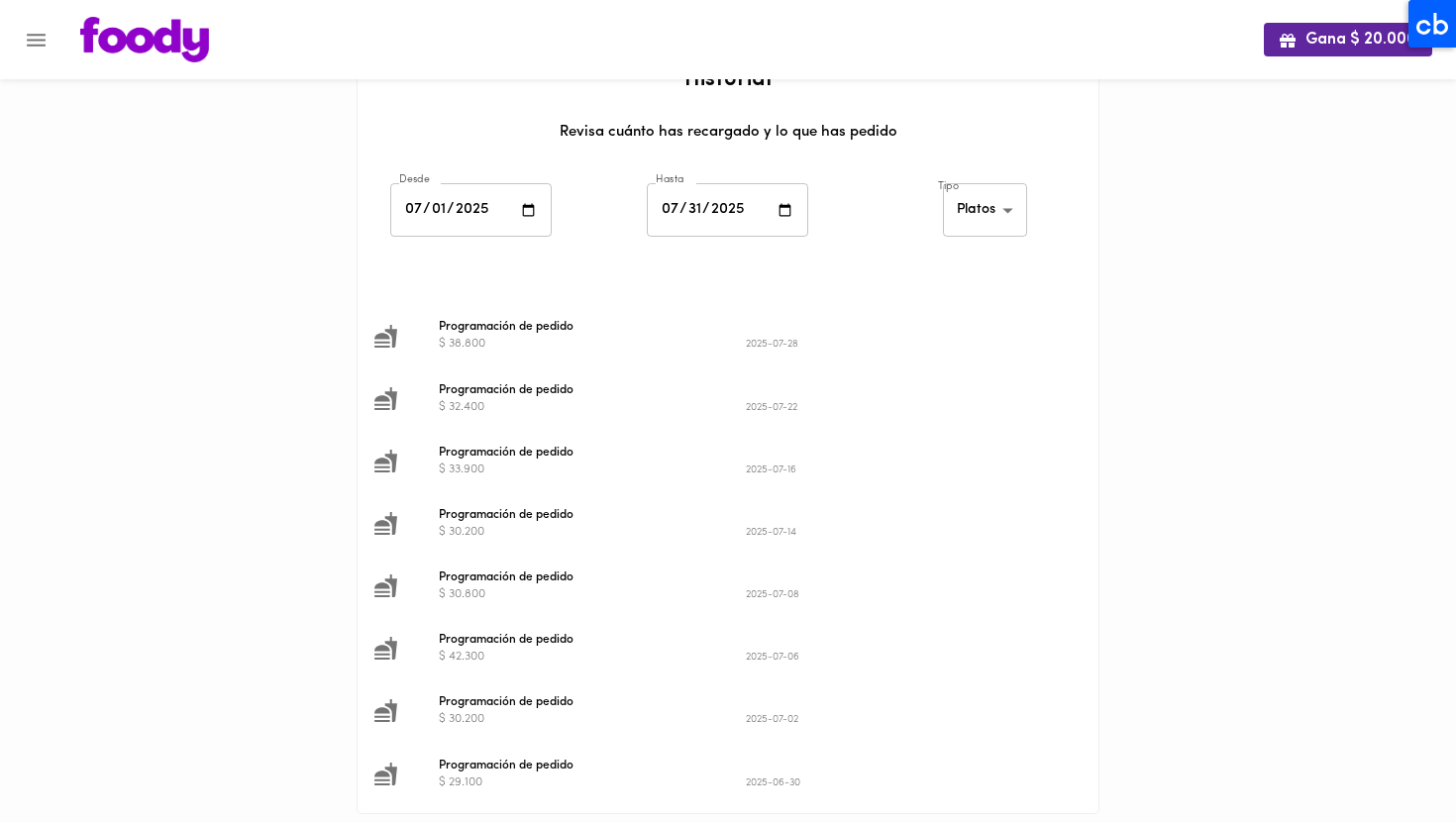 click on "Programación de pedido" at bounding box center [746, 327] 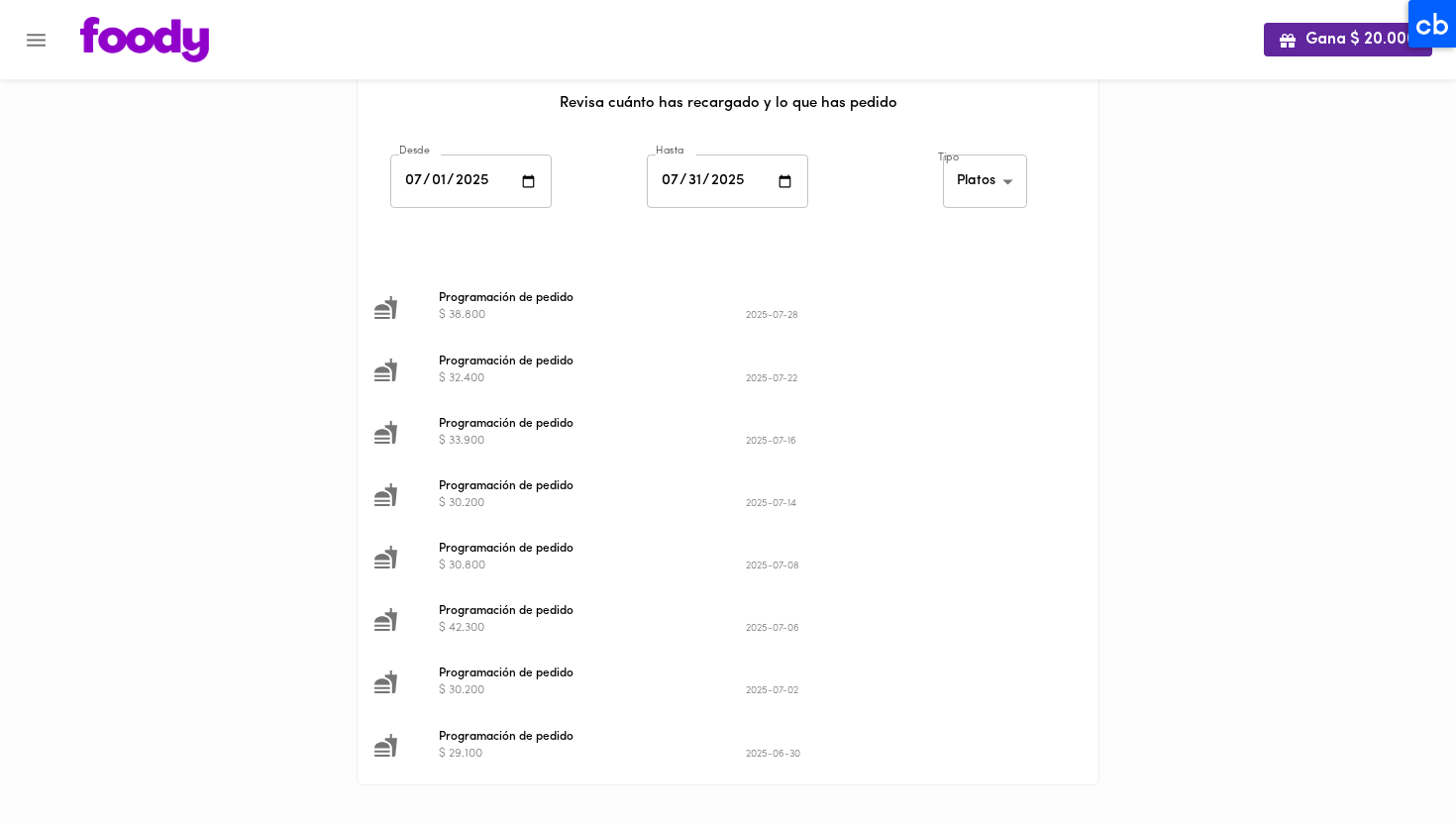 scroll, scrollTop: 89, scrollLeft: 0, axis: vertical 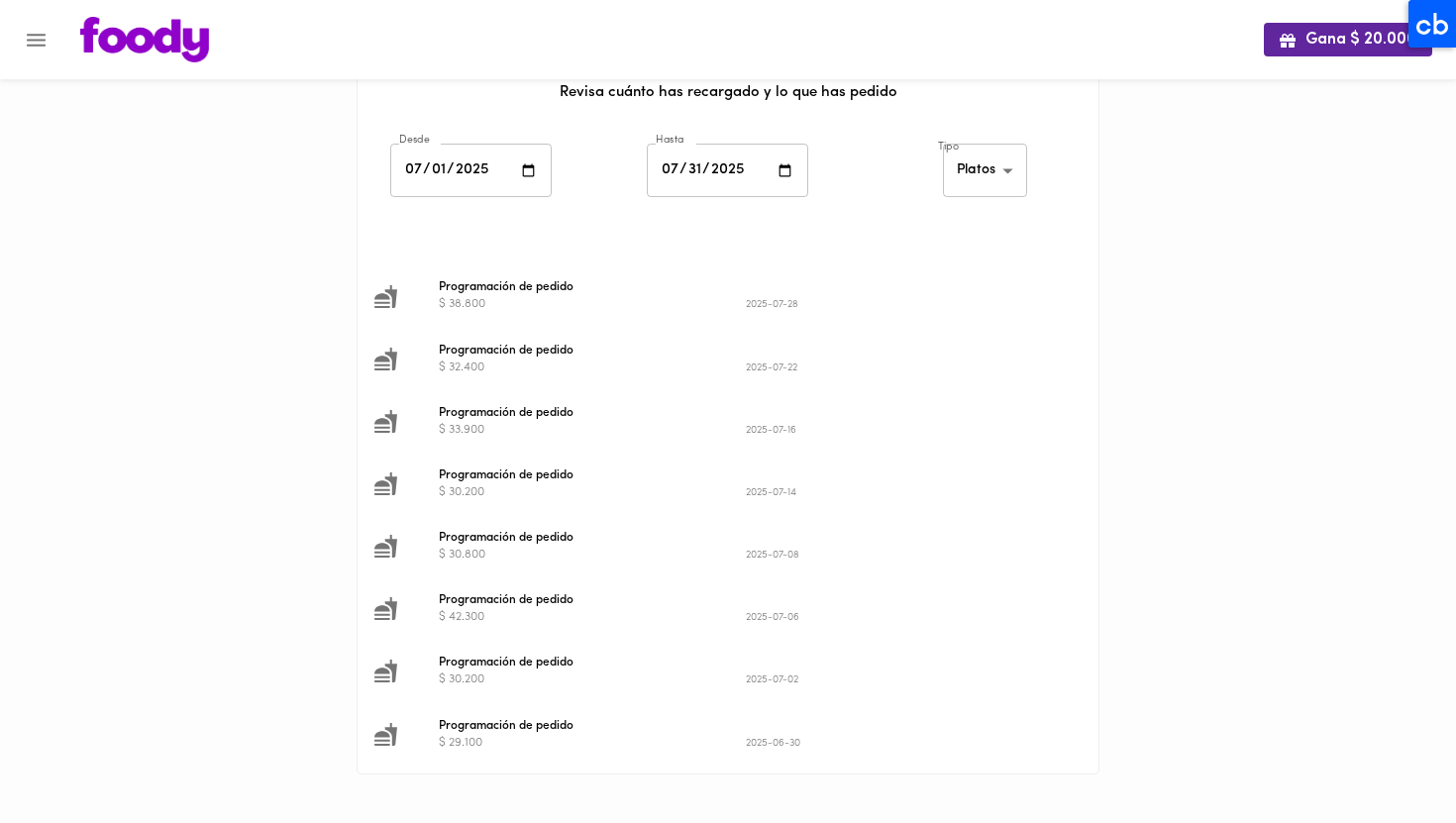 click on "Gana $ 20.000 Historial Revisa cuánto has recargado y lo que has pedido Desde 2025-07-01 Desde Hasta 2025-07-31 Hasta Tipo Platos foody-dishes ​ Programación de pedido $ 38.800 2025-07-28 Programación de pedido $ 32.400 2025-07-22 Programación de pedido $ 33.900 2025-07-16 Programación de pedido $ 30.200 2025-07-14 Programación de pedido $ 30.800 2025-07-08 Programación de pedido $ 42.300 2025-07-06 Programación de pedido $ 30.200 2025-07-02 Programación de pedido $ 29.100 2025-06-30" at bounding box center (728, 367) 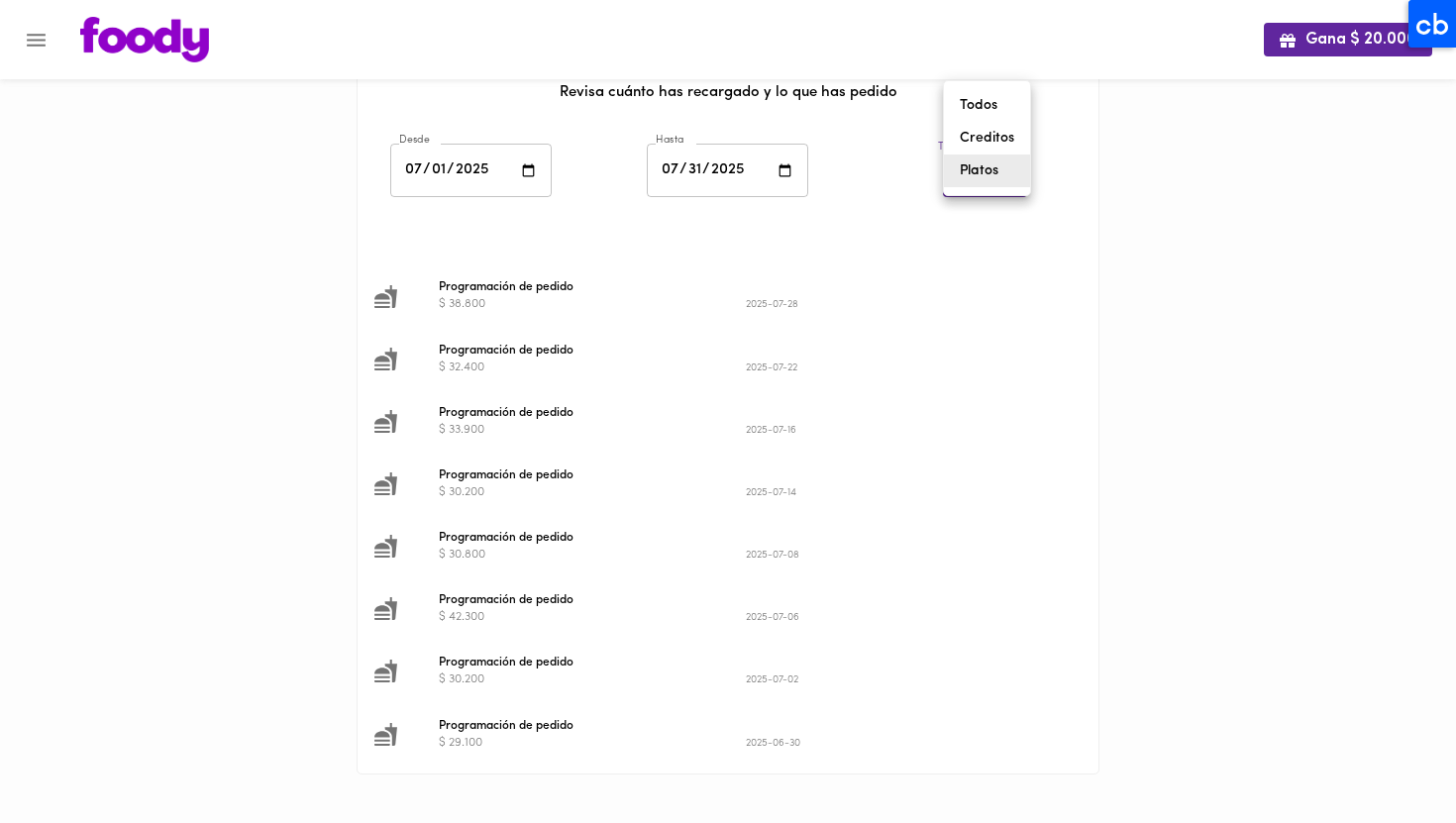 click on "Creditos" at bounding box center [987, 138] 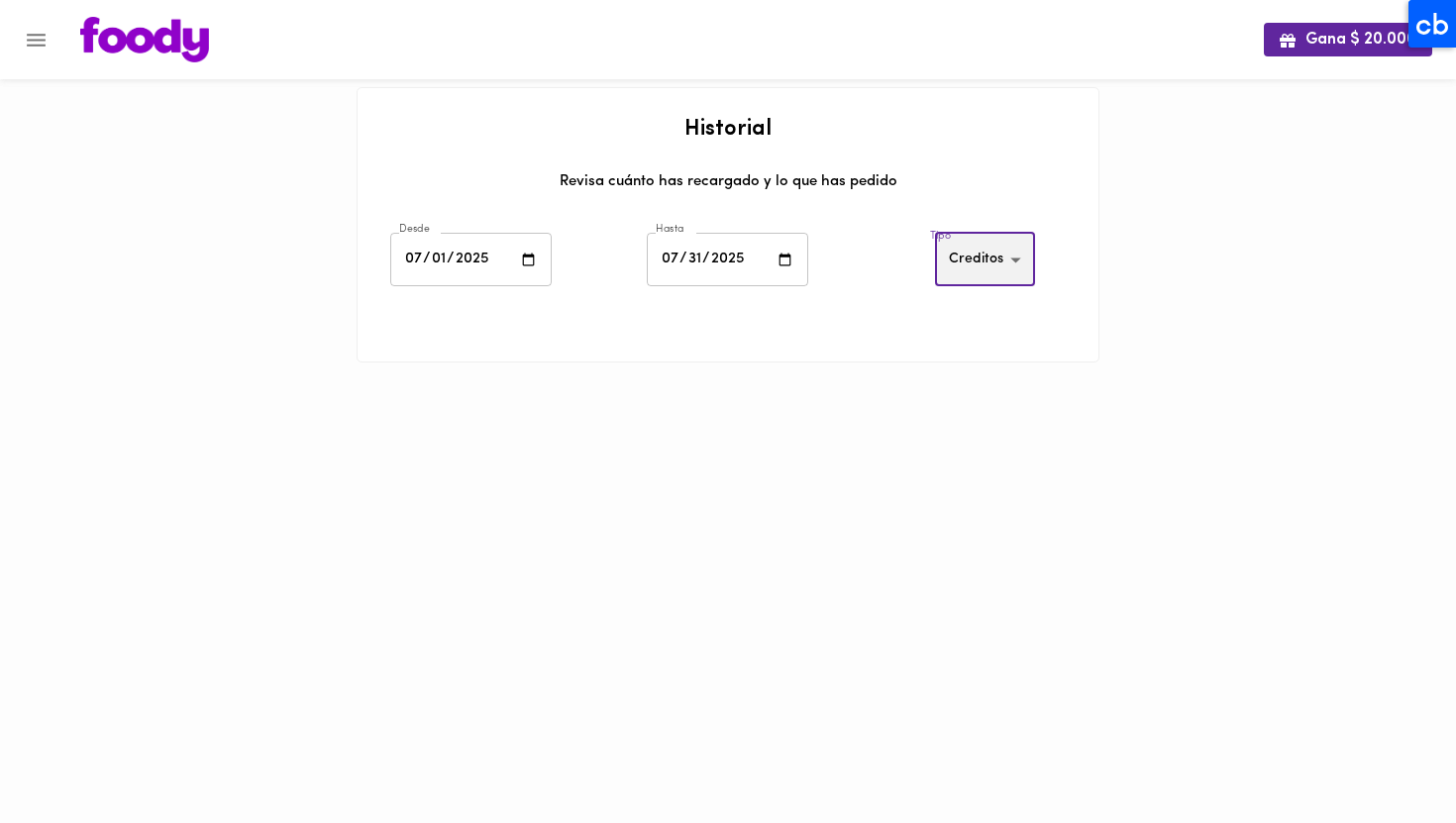 scroll, scrollTop: 0, scrollLeft: 0, axis: both 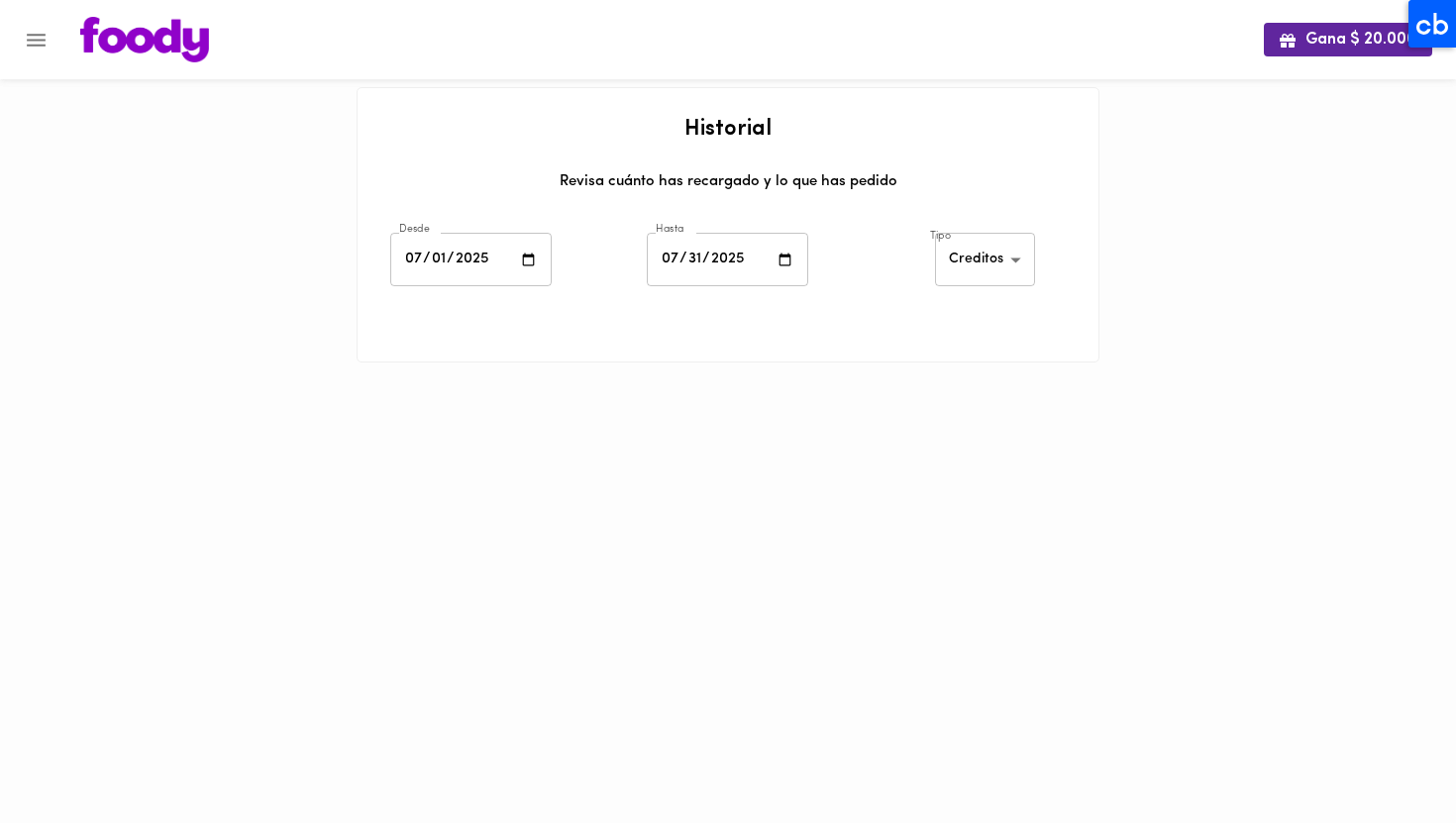 click at bounding box center [728, 161] 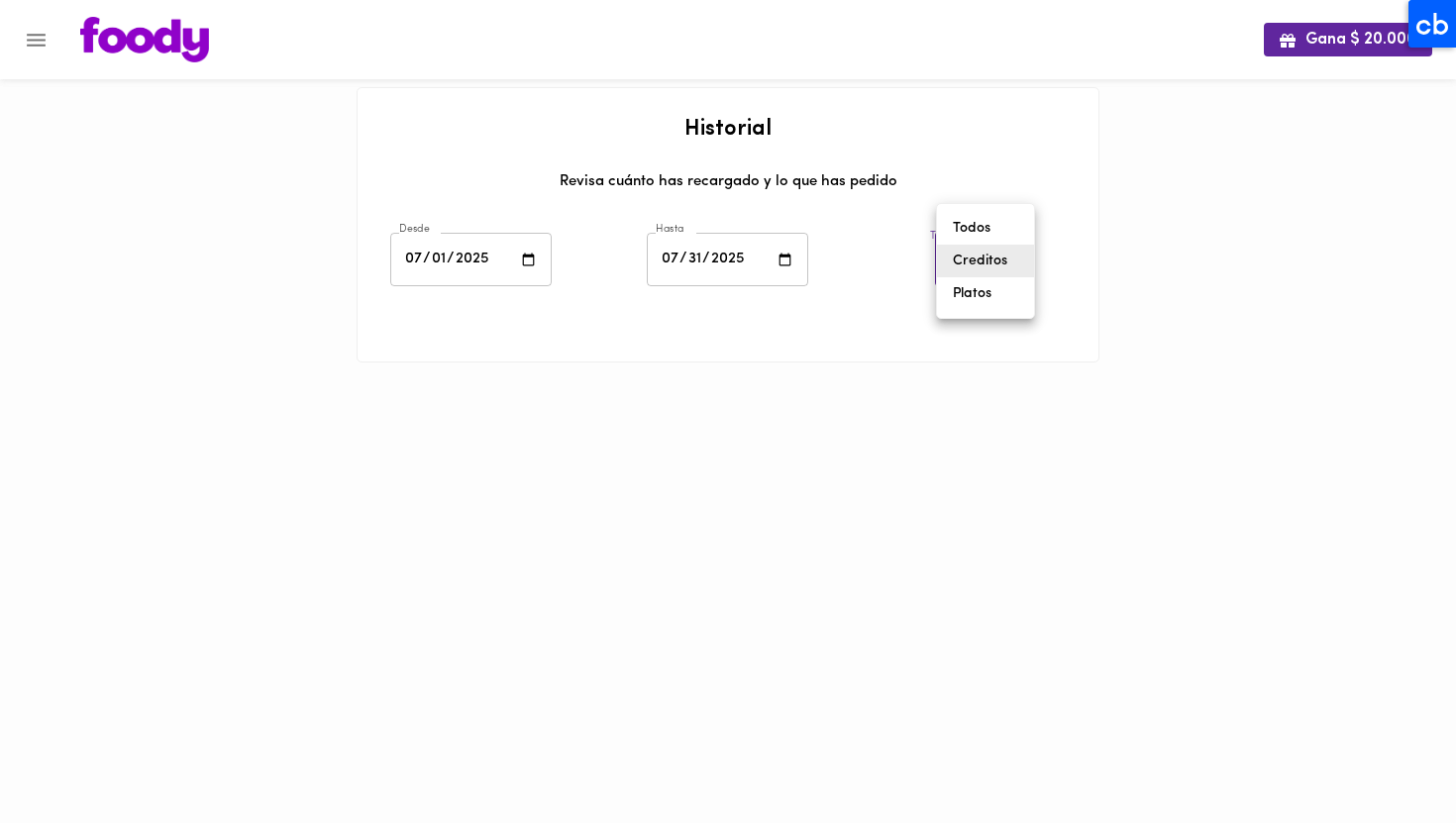 click on "Gana $ 20.000 Historial Revisa cuánto has recargado y lo que has pedido Desde 2025-07-01 Desde Hasta 2025-07-31 Hasta Tipo Creditos foody-credits ​ Todos Creditos Platos" at bounding box center (728, 206) 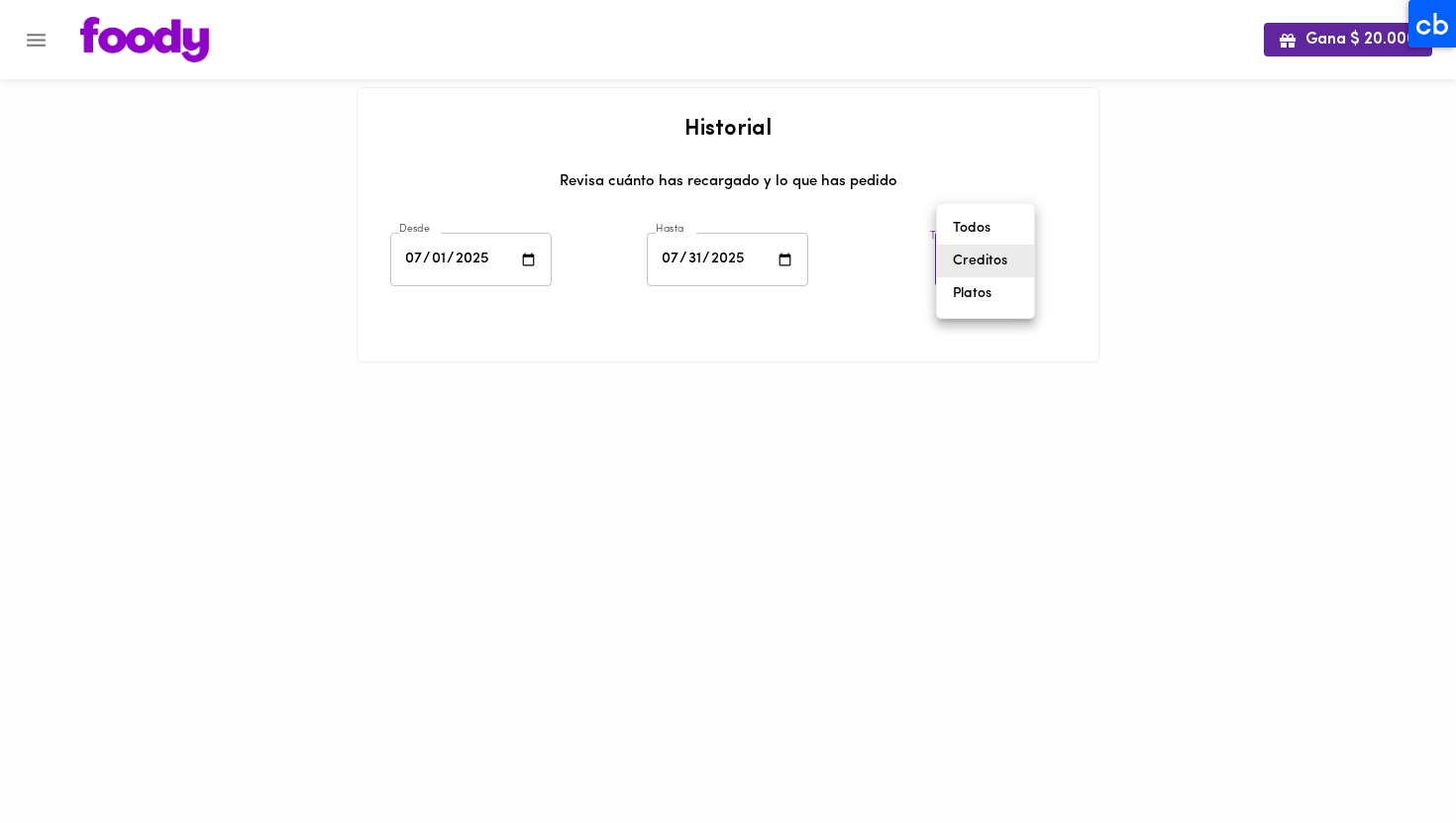 type on "foody-dishes" 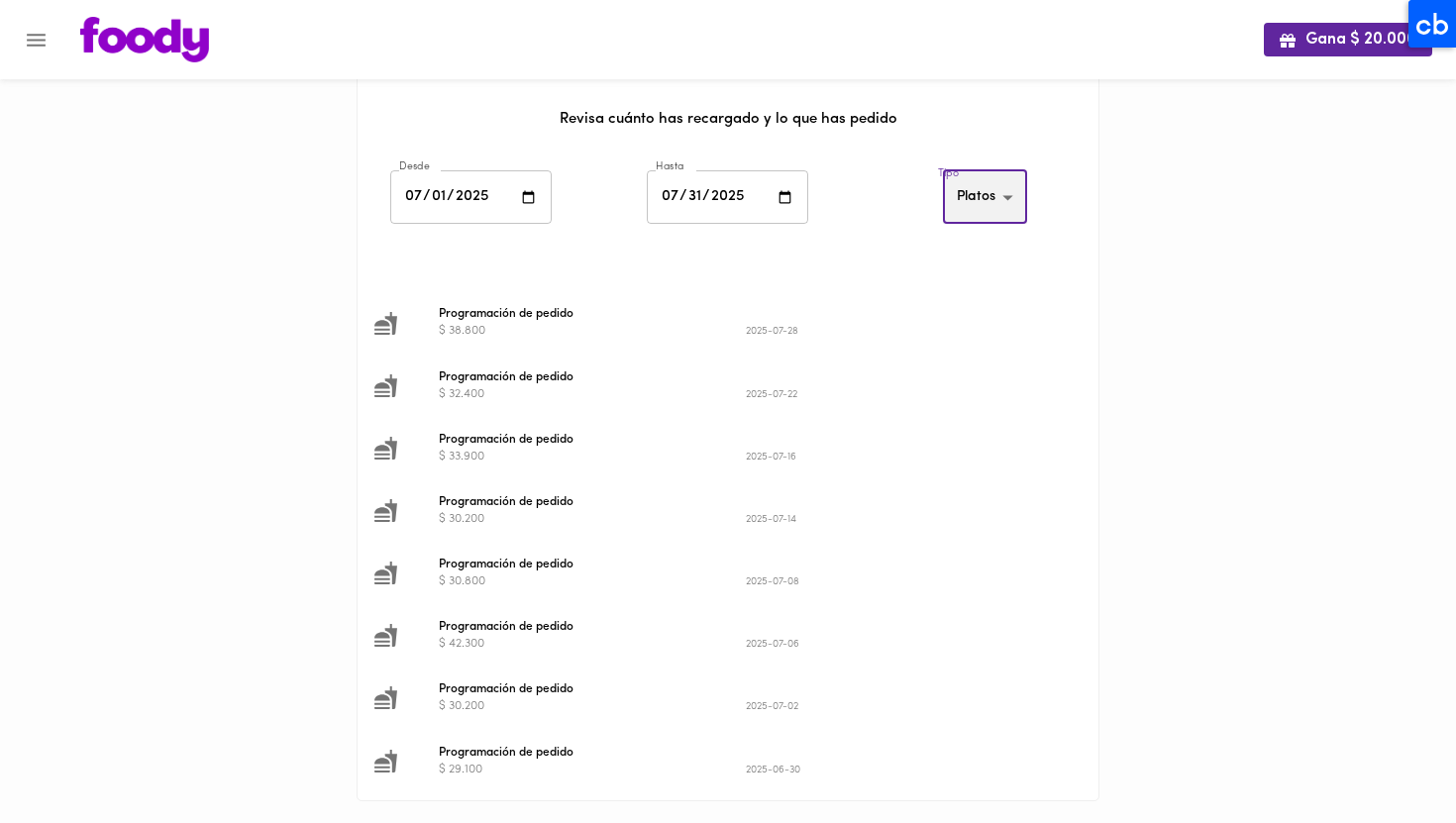 scroll, scrollTop: 82, scrollLeft: 0, axis: vertical 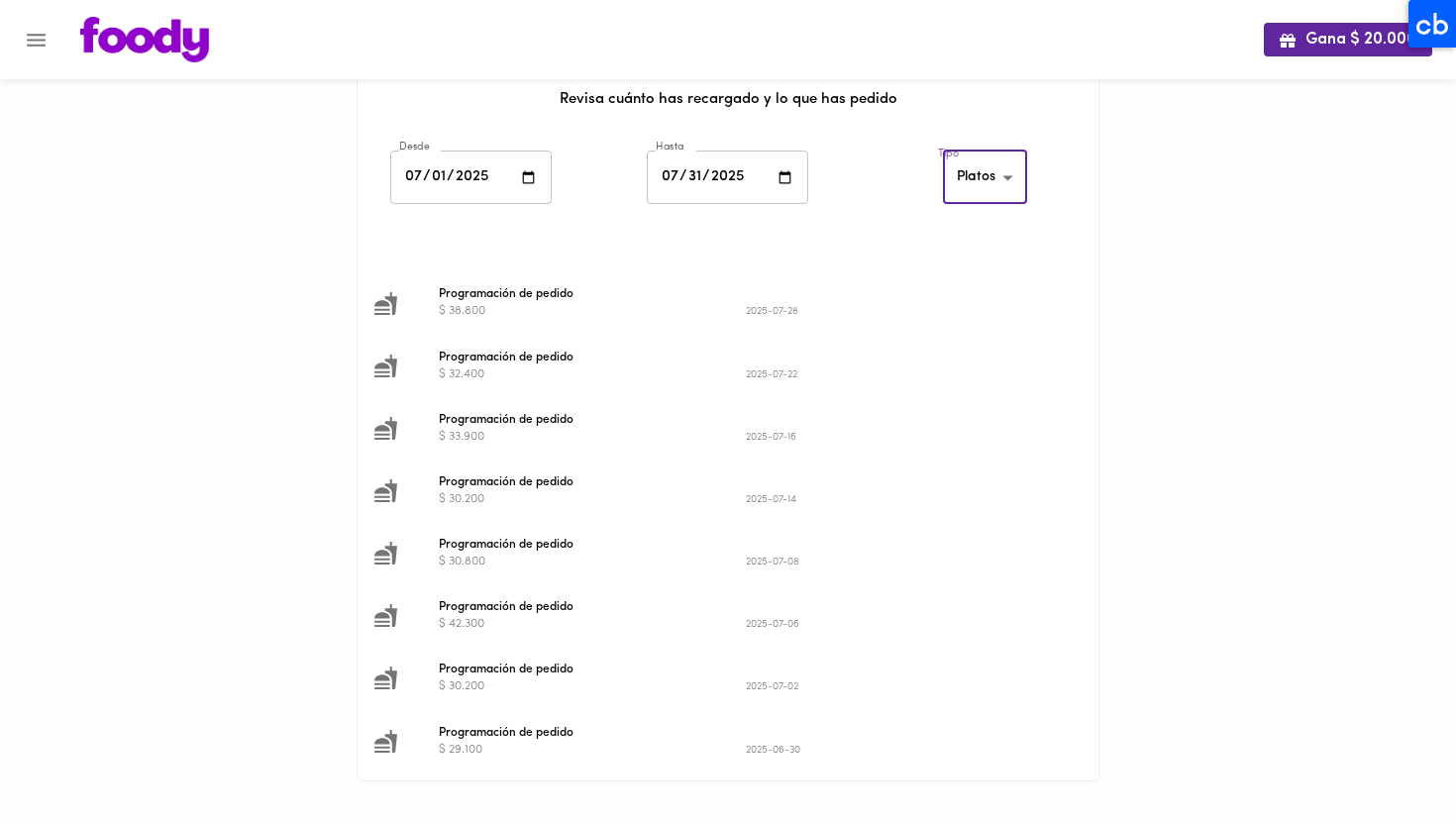 click on "2025-07-01" at bounding box center [470, 177] 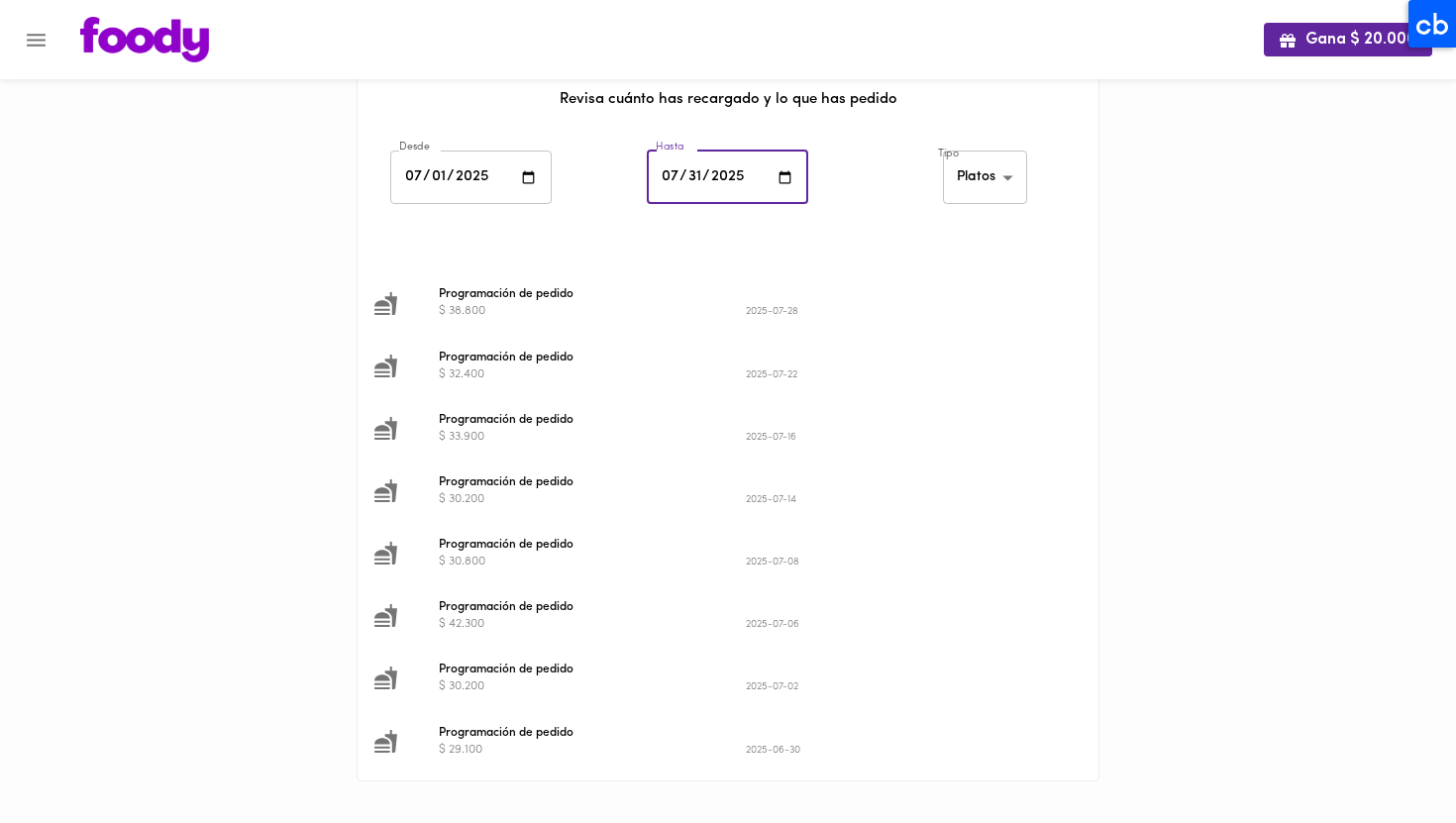 click on "2025-07-31" at bounding box center [727, 177] 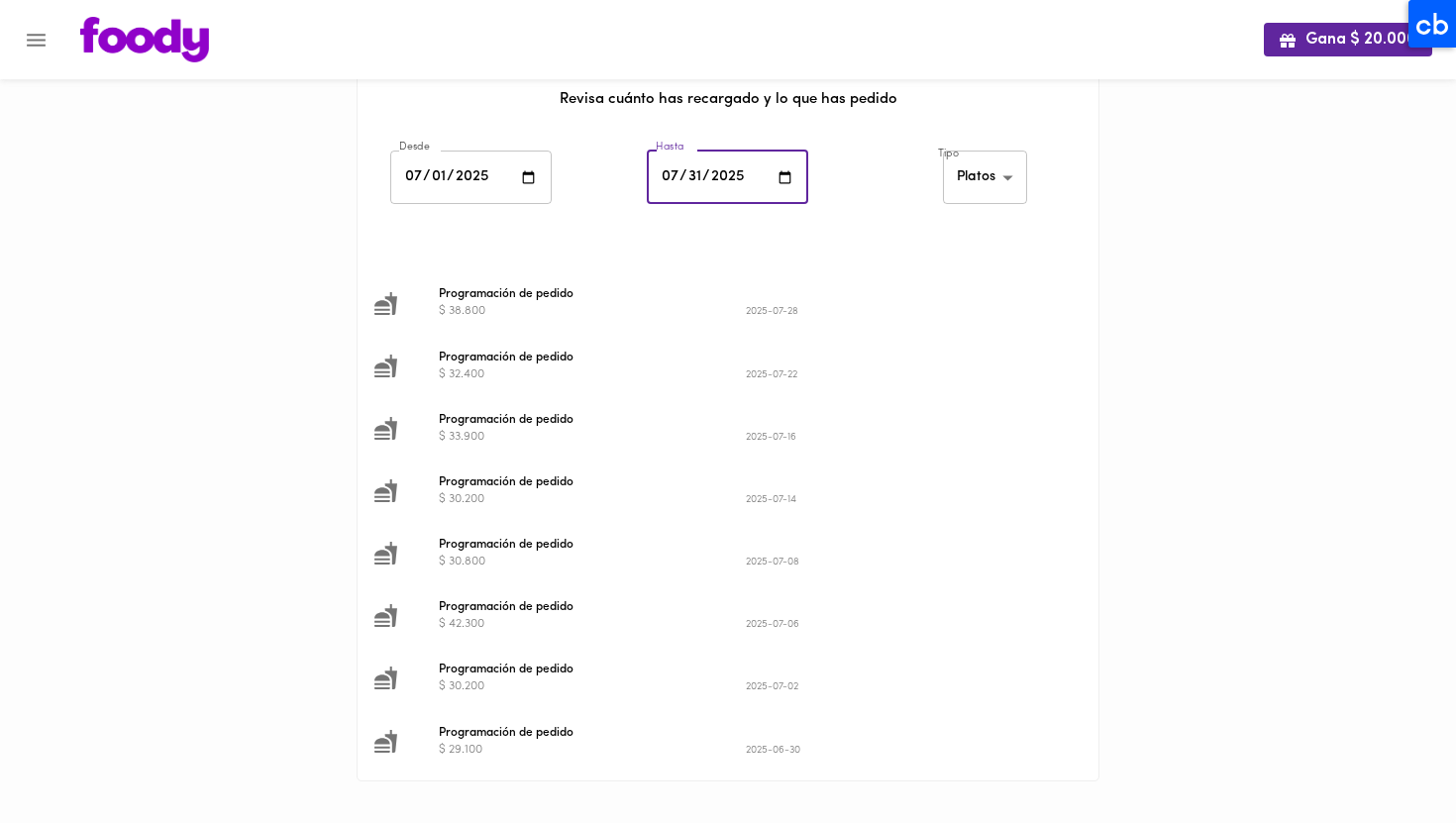 click on "Programación de pedido $ 32.400 2025-07-22" at bounding box center (728, 365) 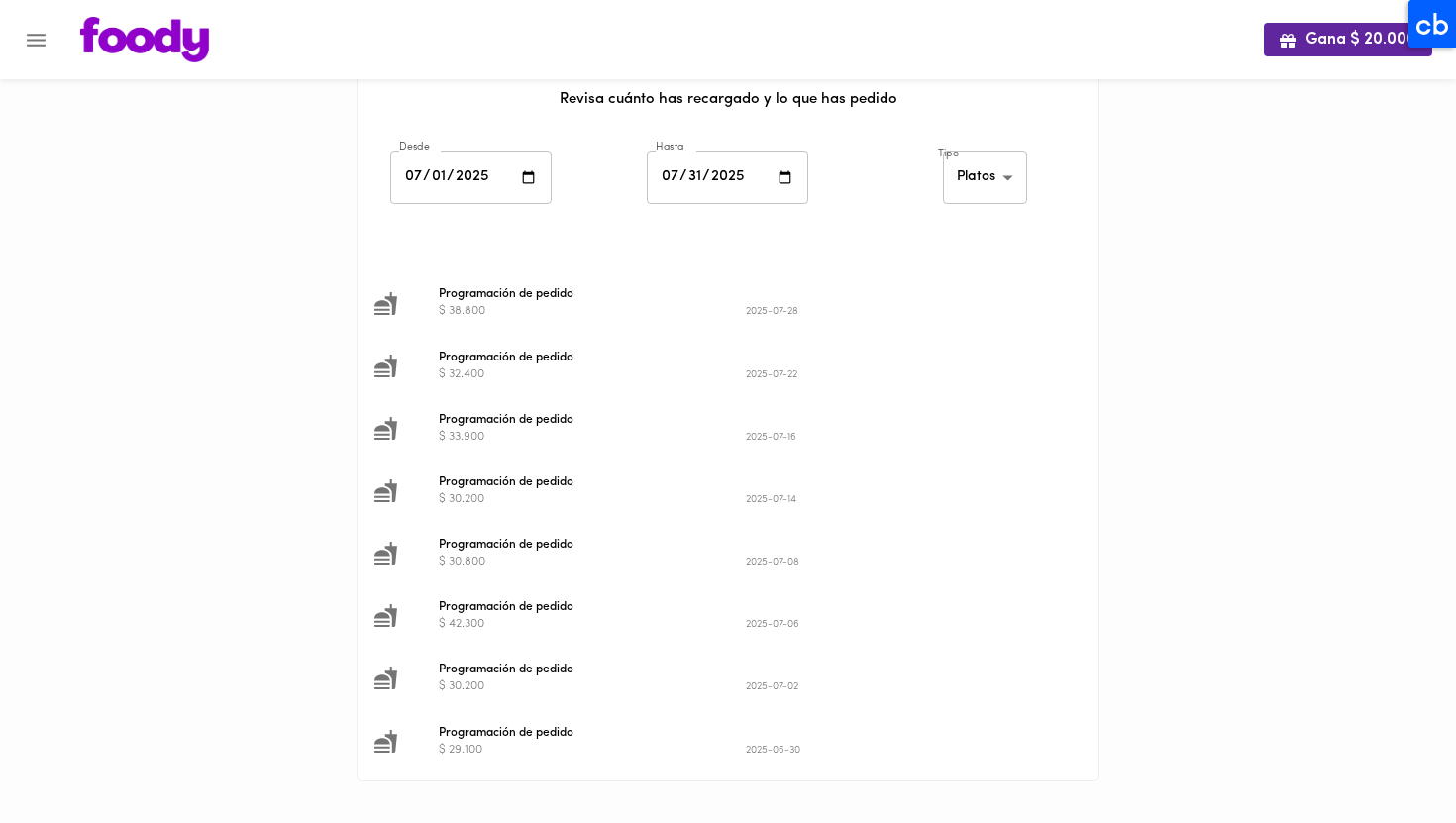 scroll, scrollTop: 89, scrollLeft: 0, axis: vertical 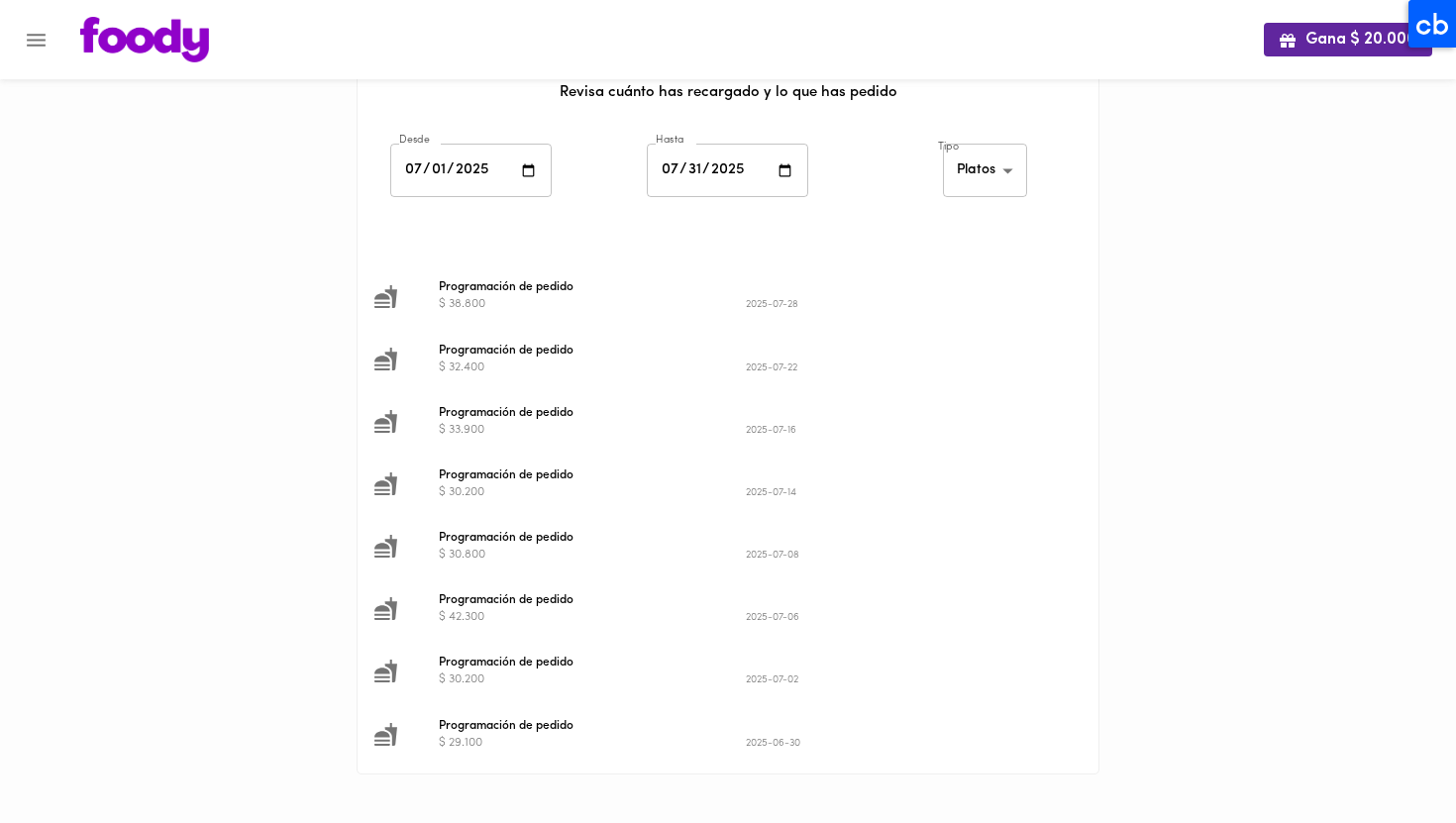 click on "Programación de pedido" at bounding box center [746, 726] 